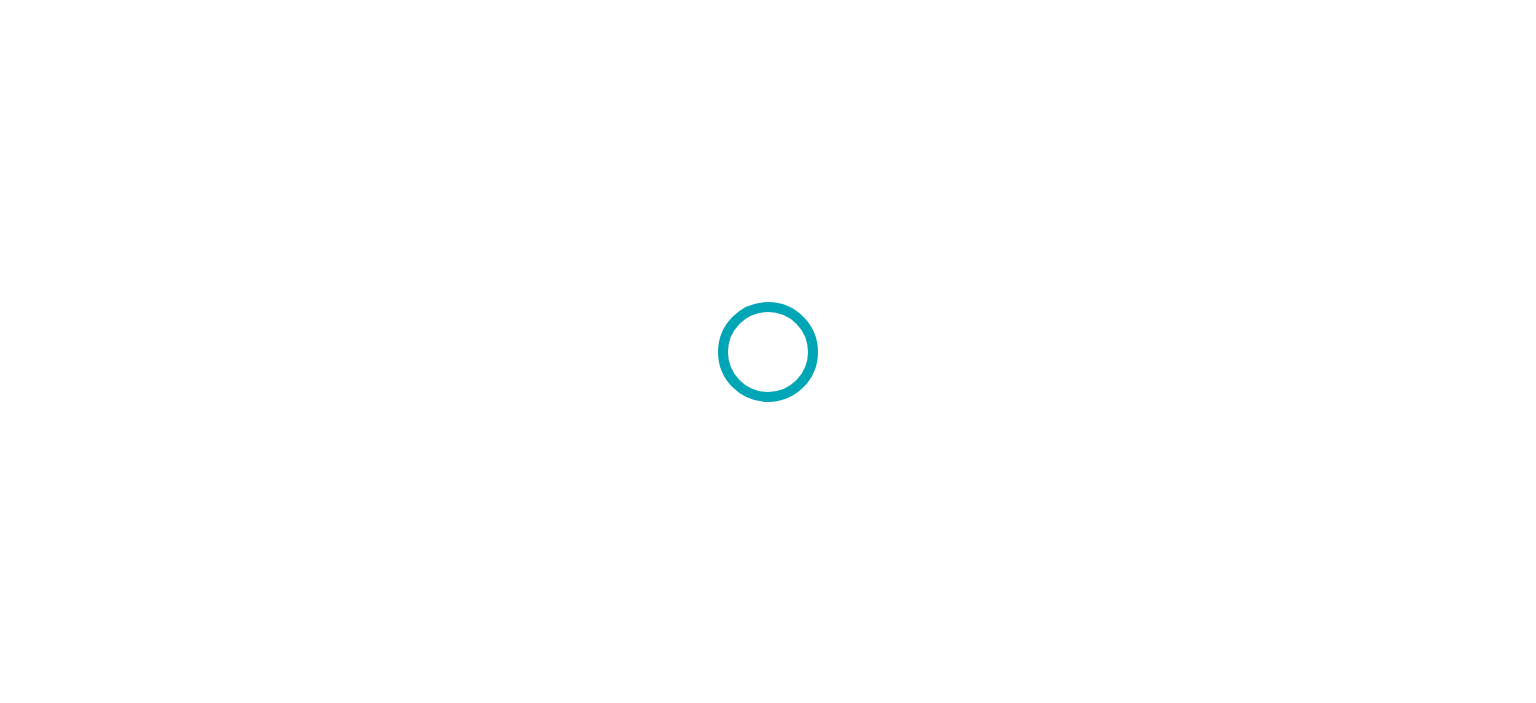 scroll, scrollTop: 0, scrollLeft: 0, axis: both 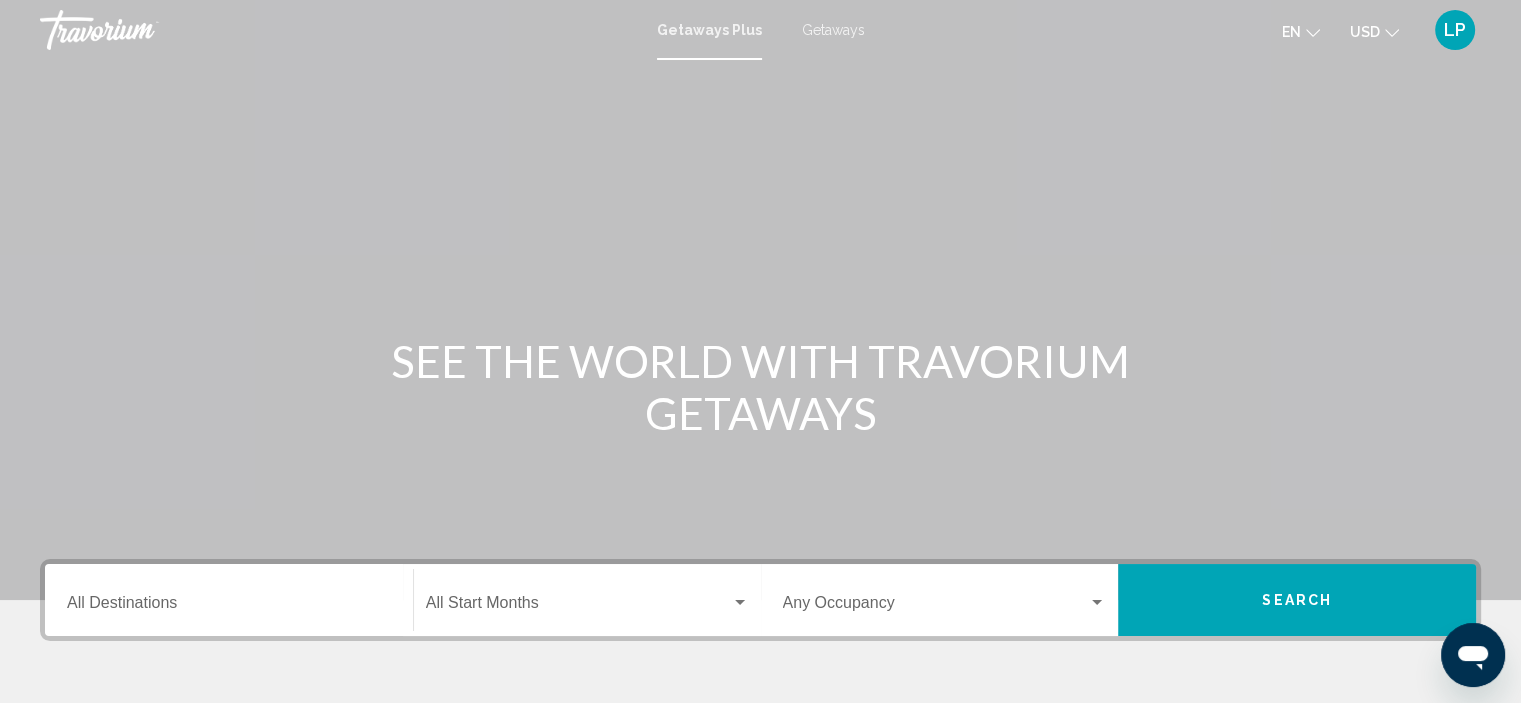 click on "Destination All Destinations" at bounding box center (229, 607) 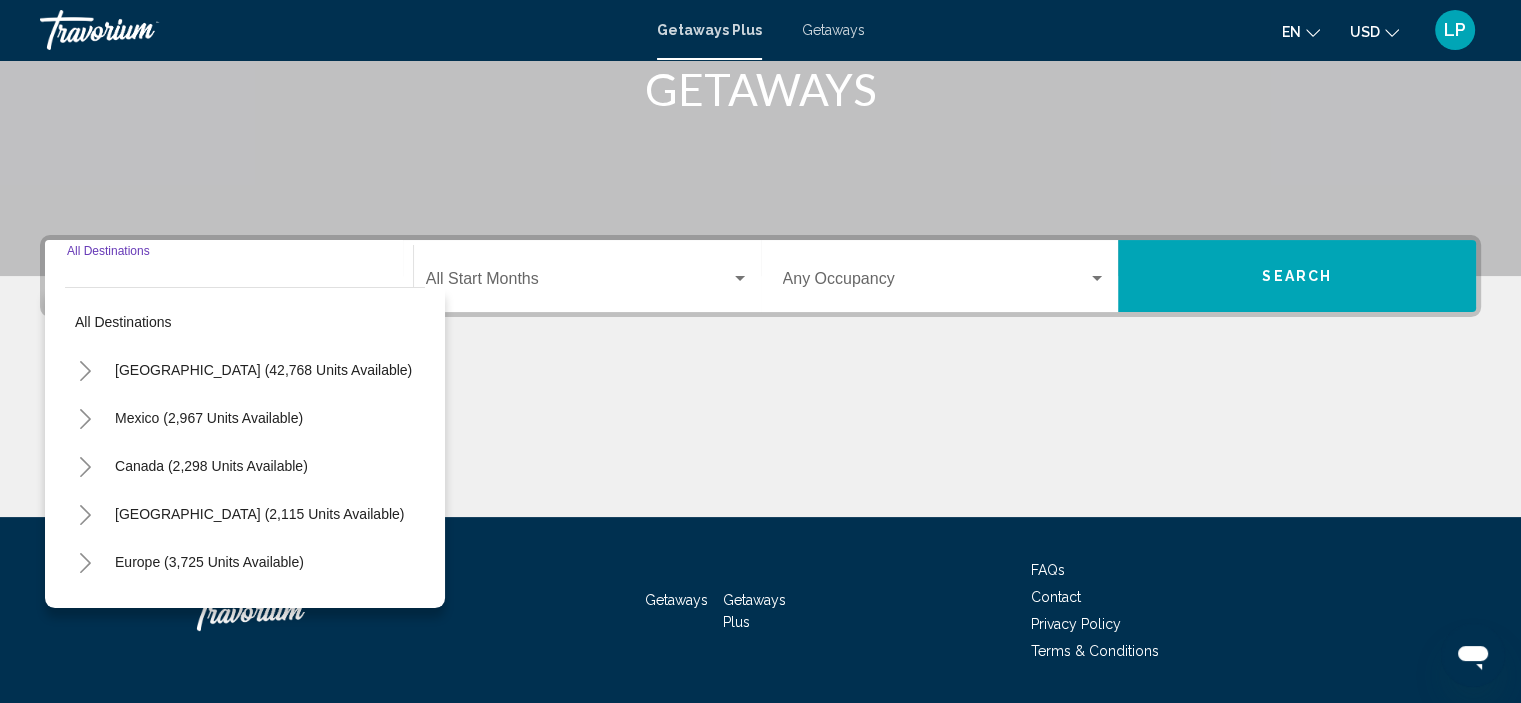scroll, scrollTop: 382, scrollLeft: 0, axis: vertical 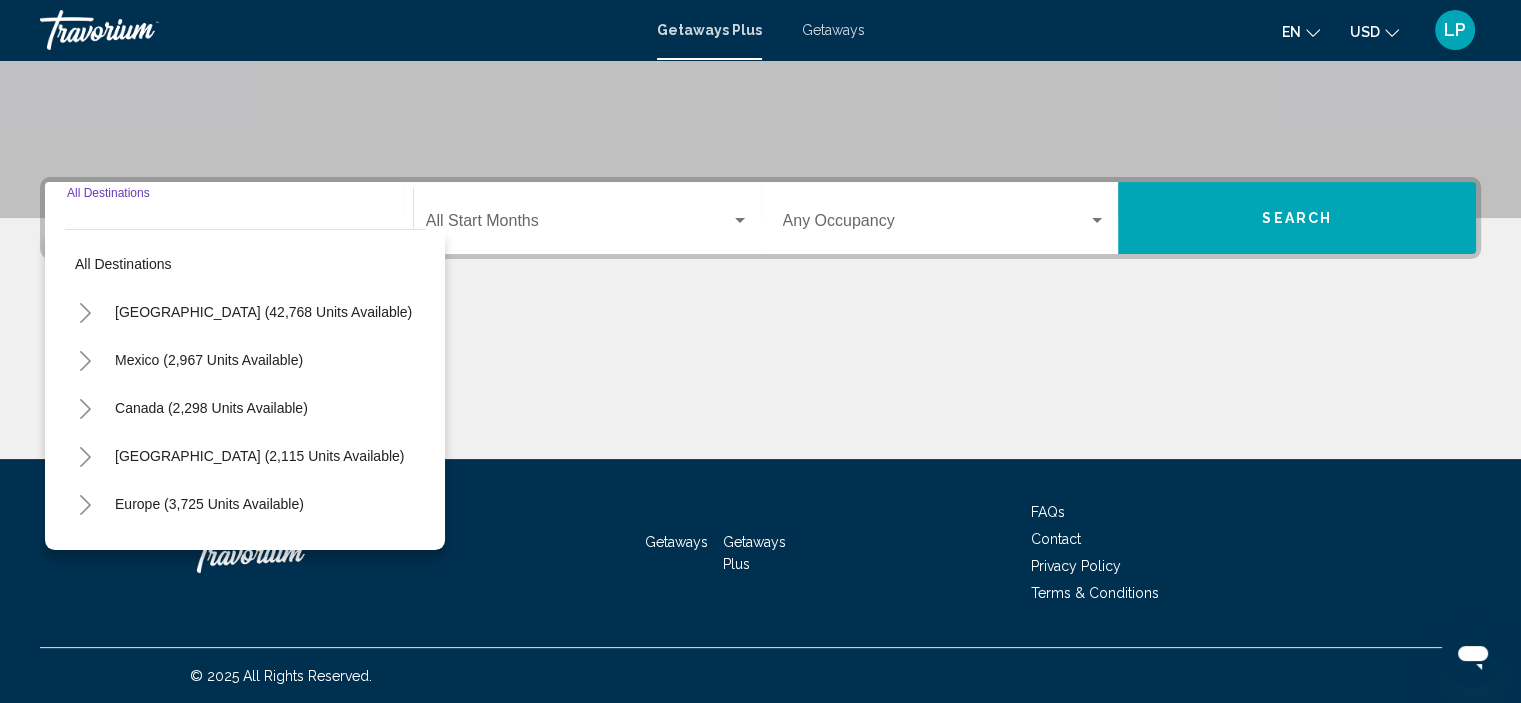 click 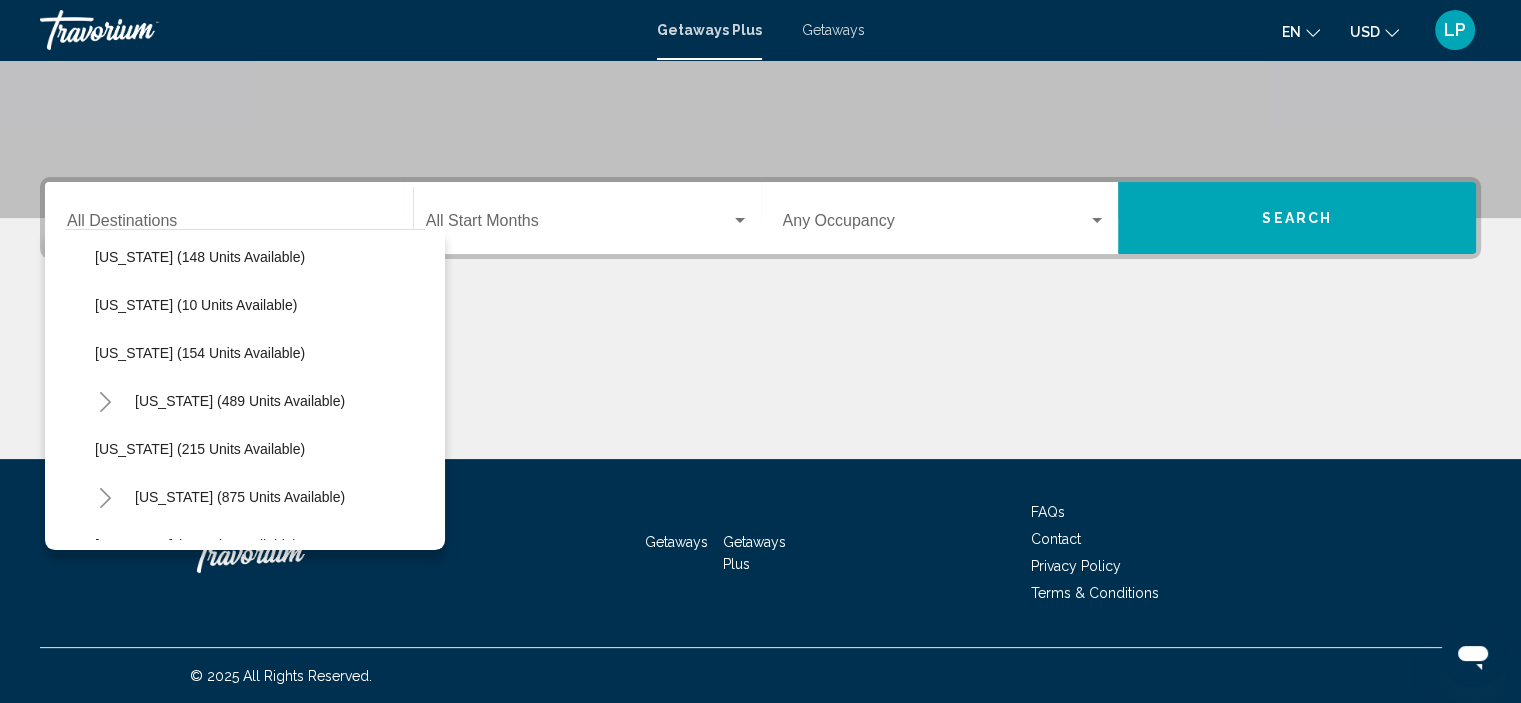 scroll, scrollTop: 500, scrollLeft: 0, axis: vertical 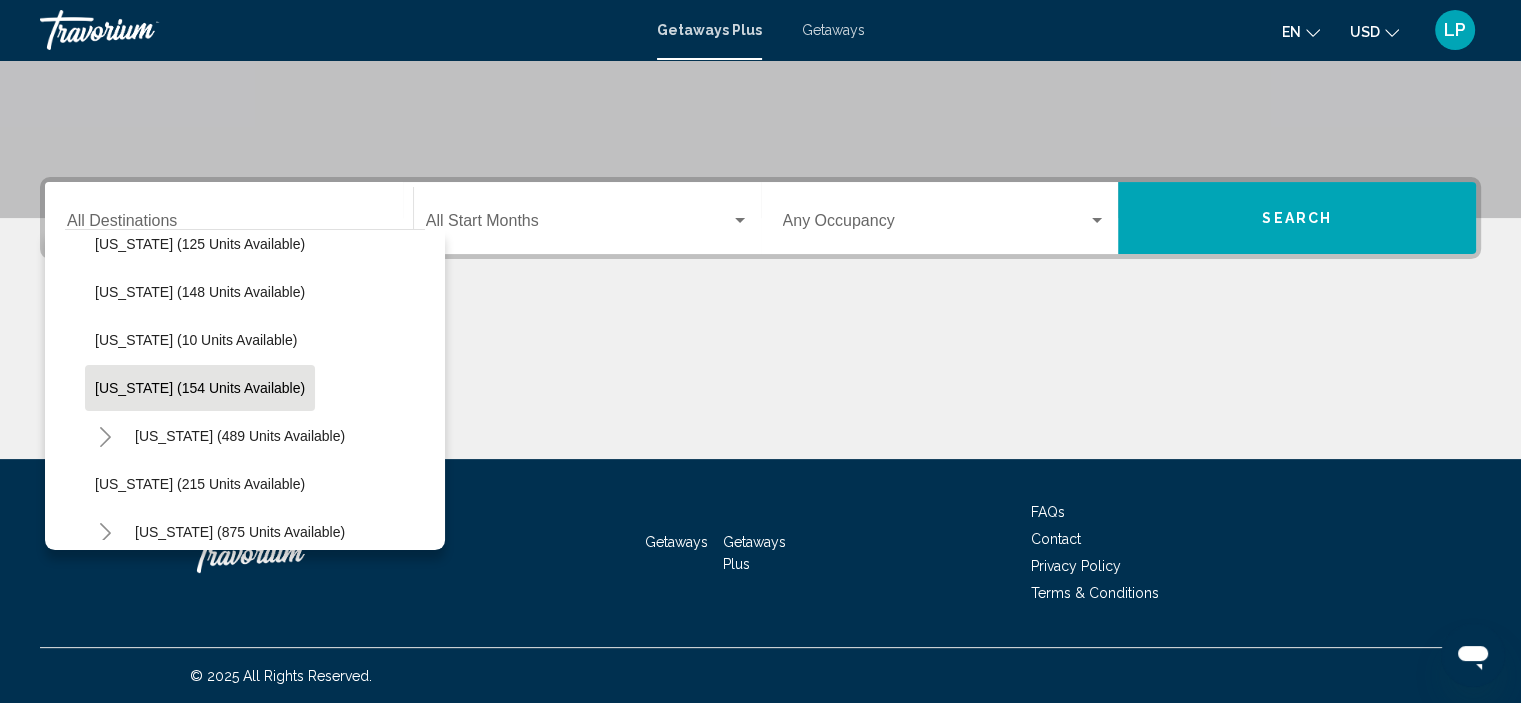 click on "[US_STATE] (154 units available)" 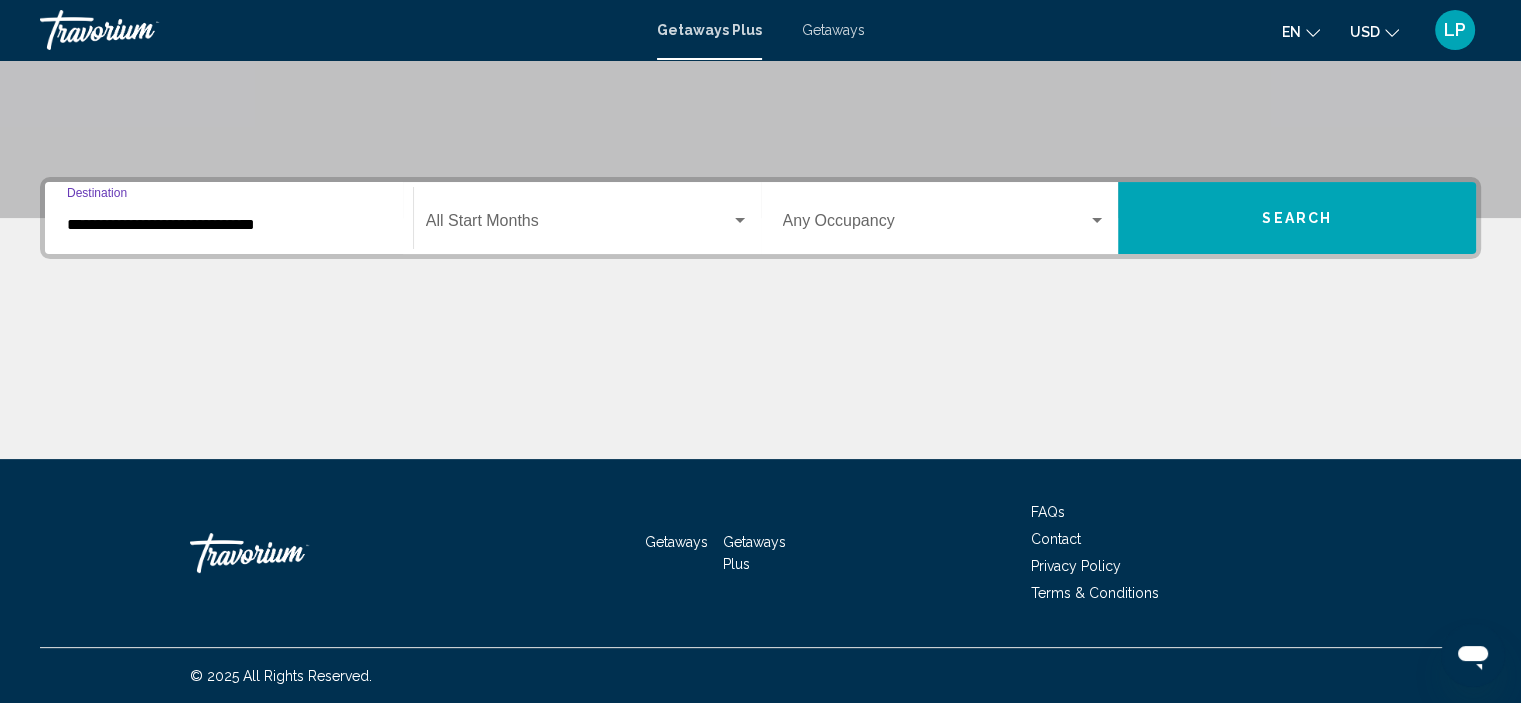 click on "Start Month All Start Months" 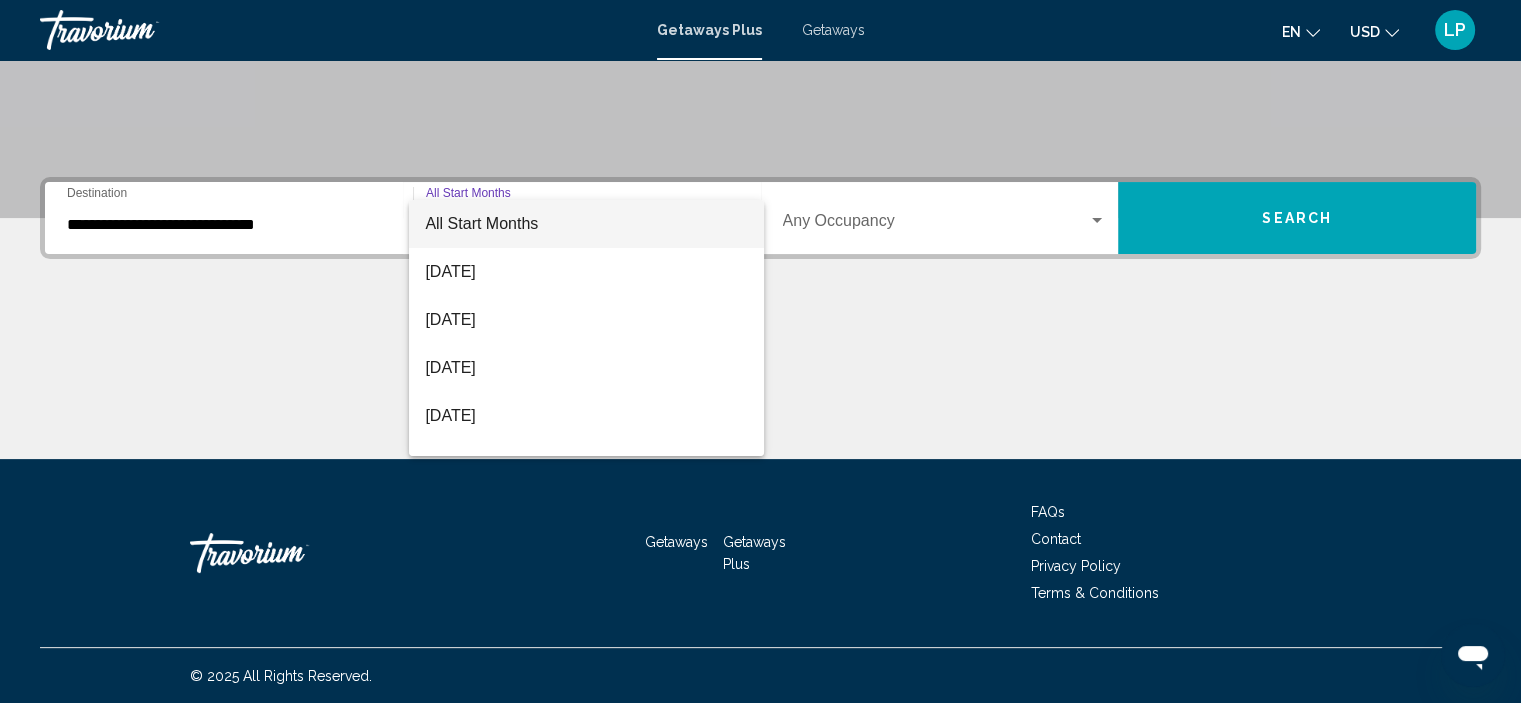 click at bounding box center [760, 351] 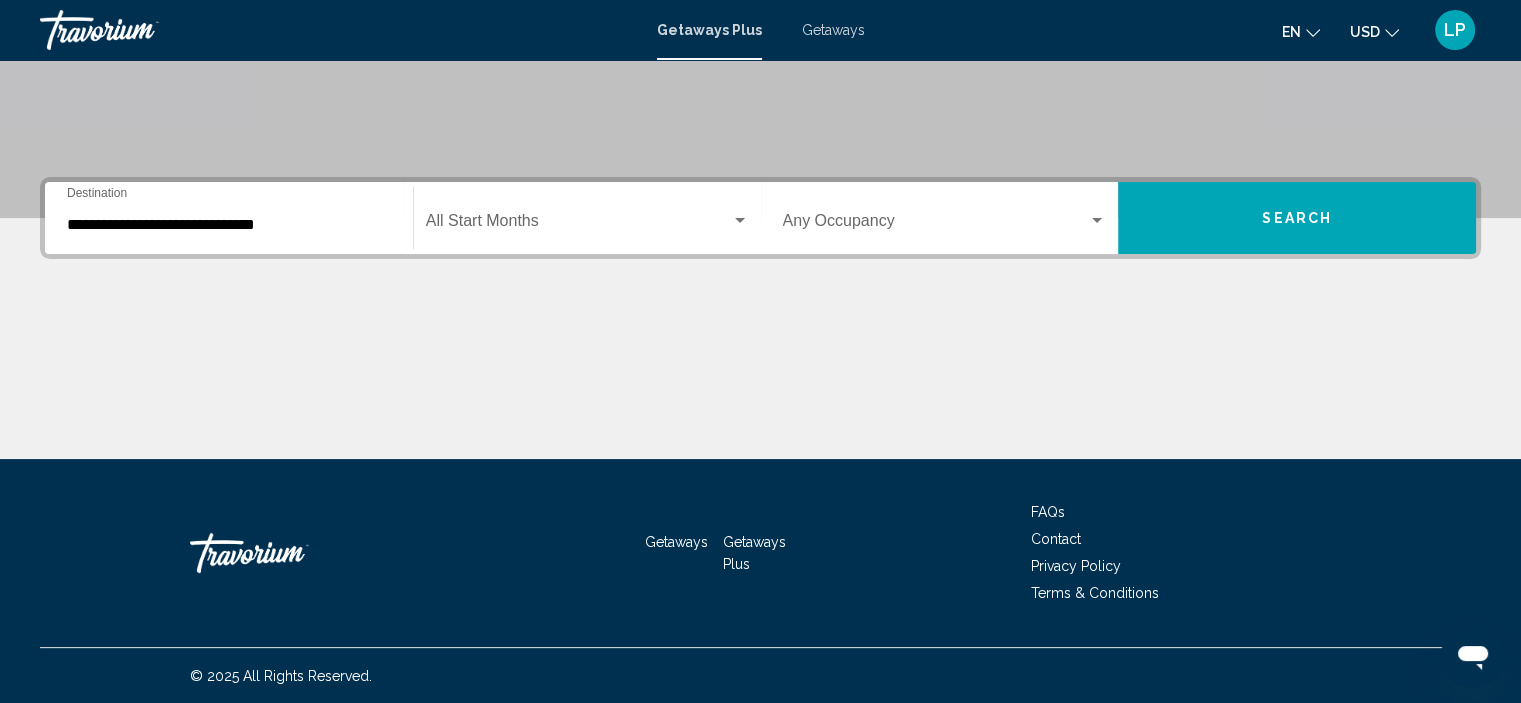 click on "Search" at bounding box center (1297, 218) 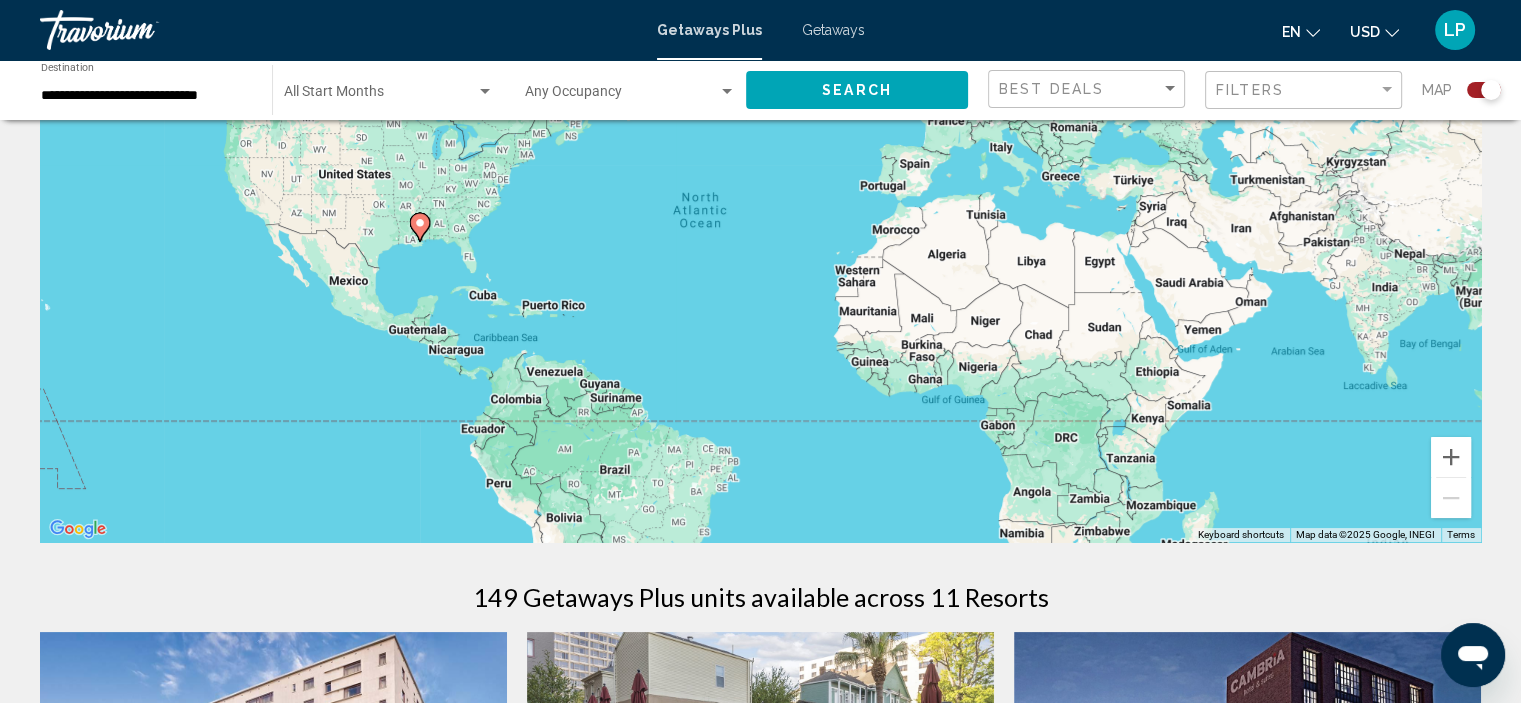 scroll, scrollTop: 200, scrollLeft: 0, axis: vertical 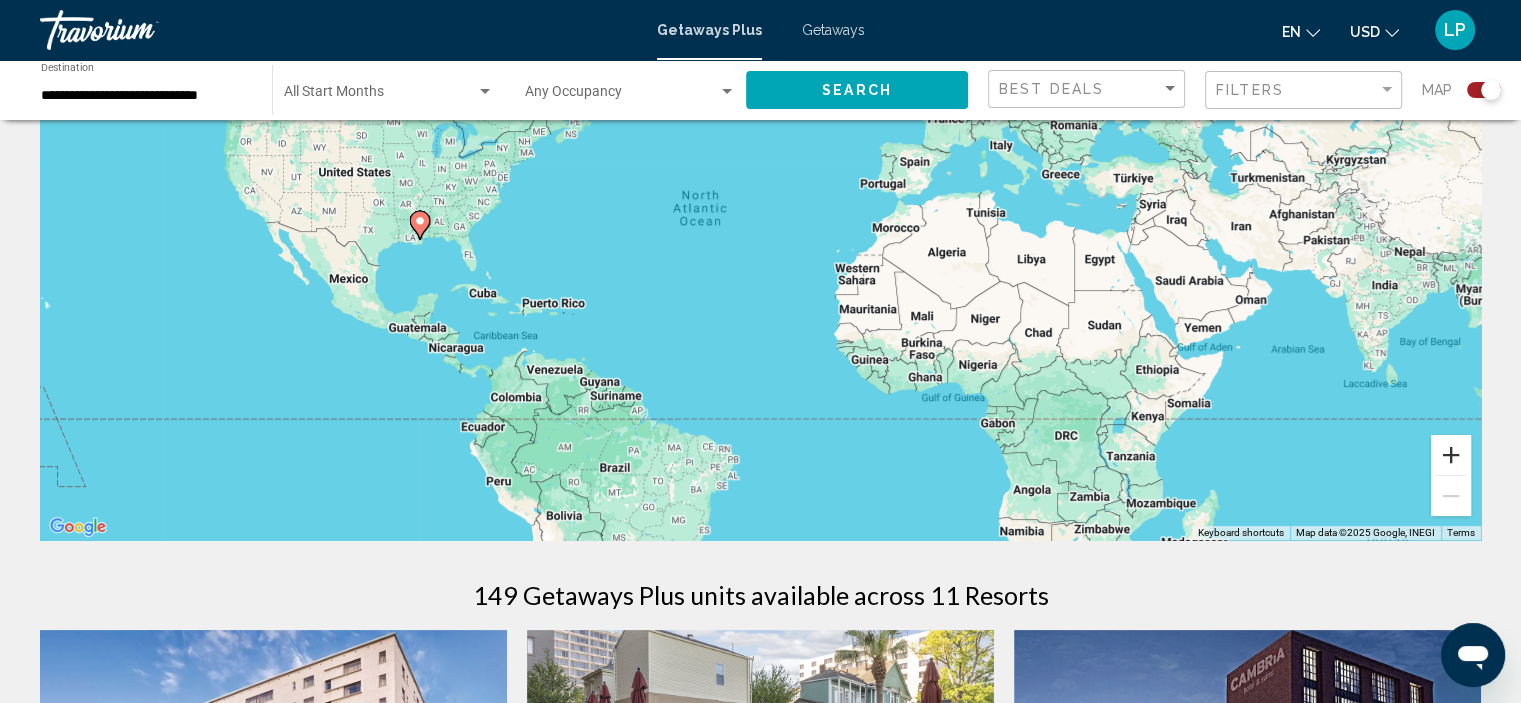 click at bounding box center [1451, 455] 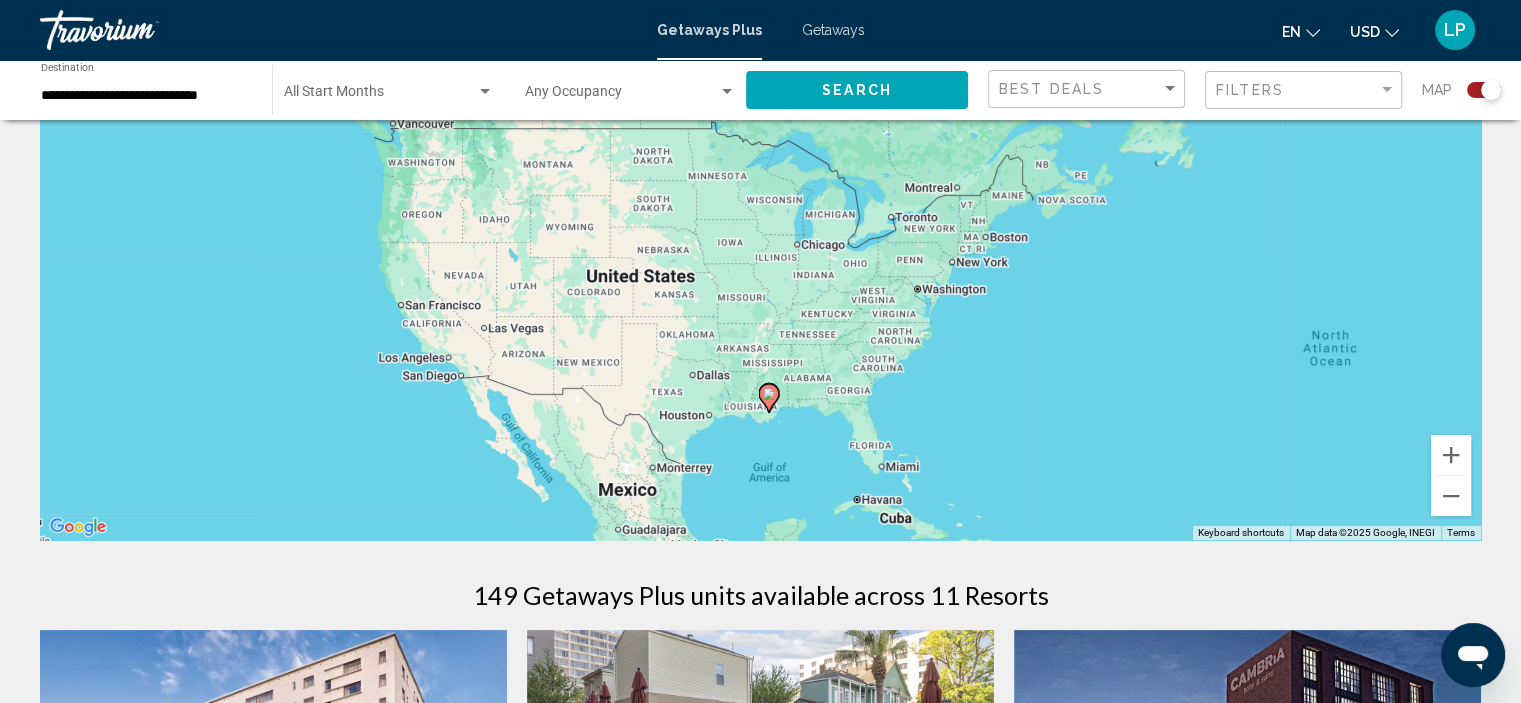 drag, startPoint x: 308, startPoint y: 235, endPoint x: 1100, endPoint y: 445, distance: 819.36804 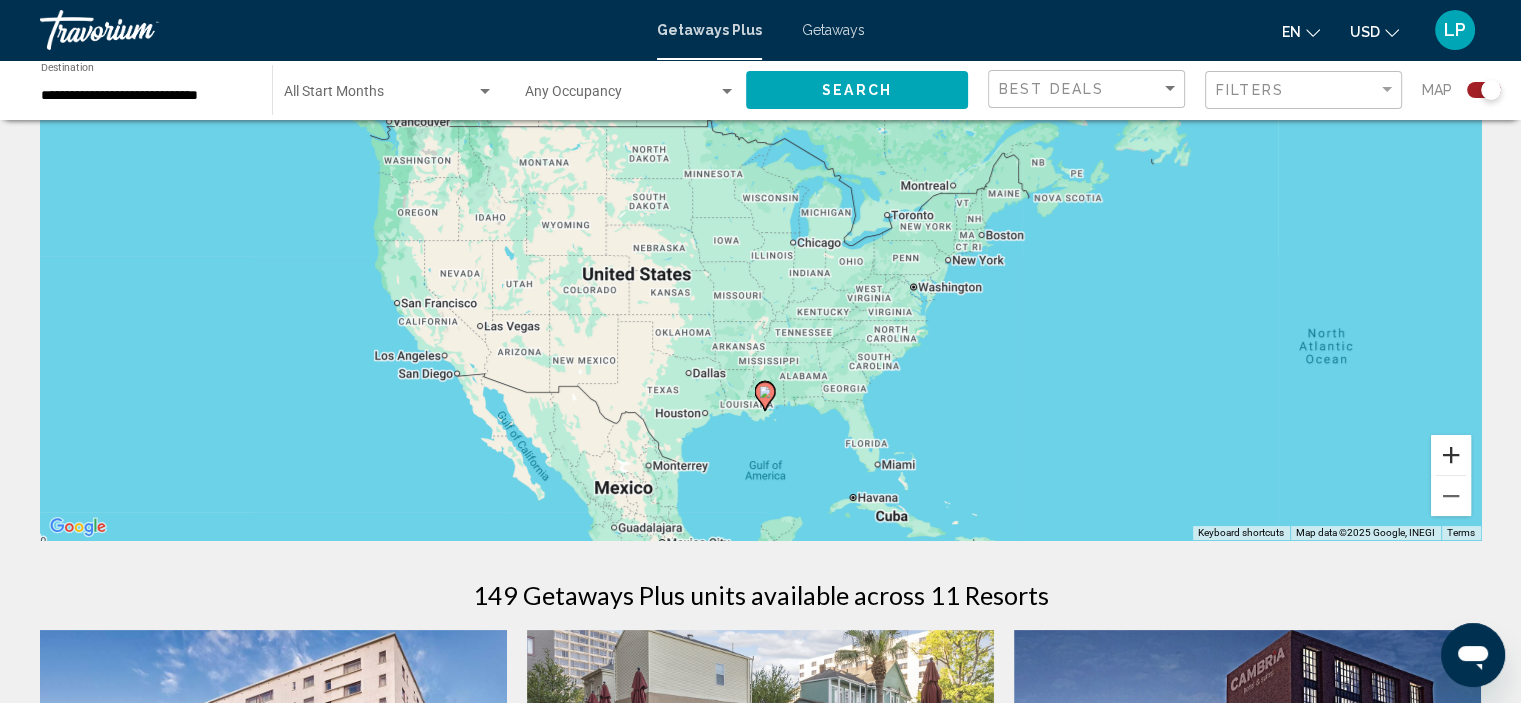 click at bounding box center (1451, 455) 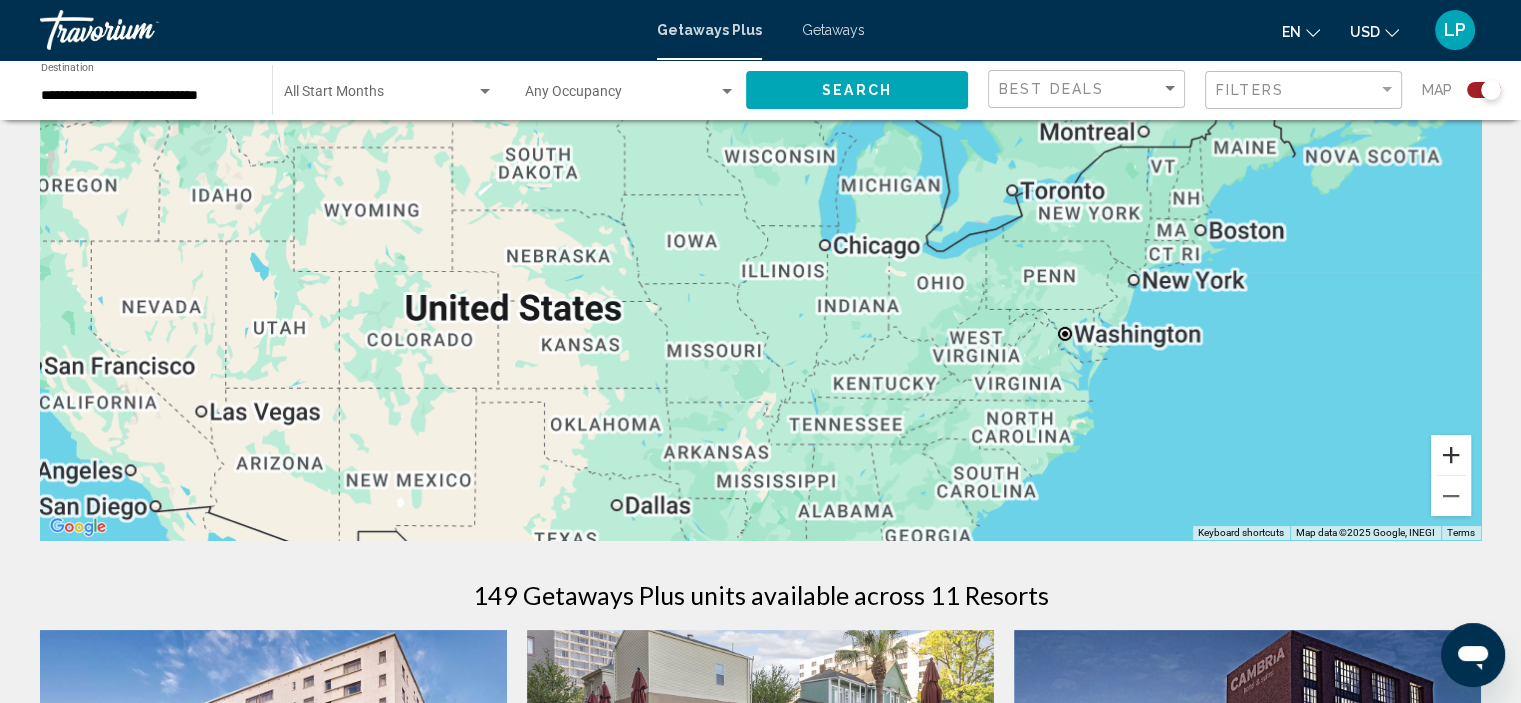 click at bounding box center (1451, 455) 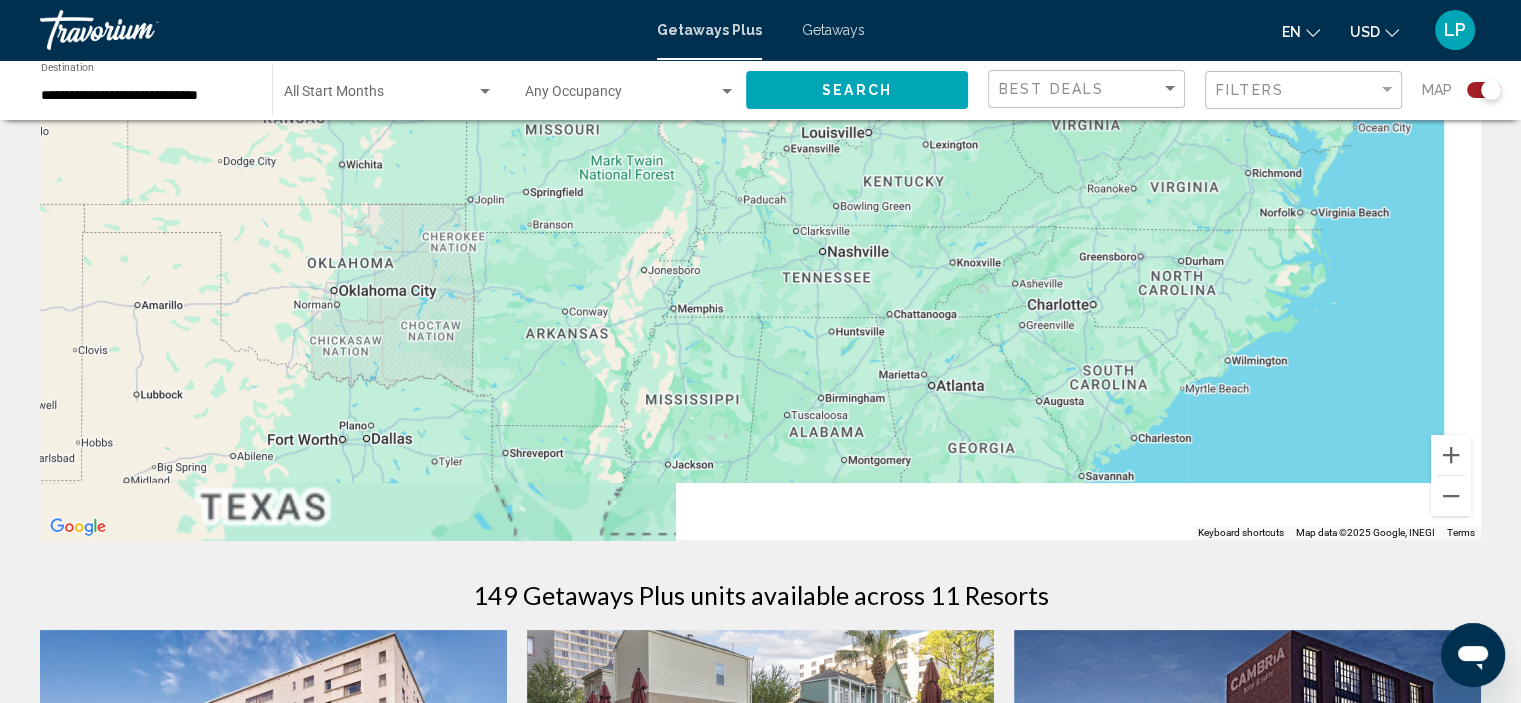 drag, startPoint x: 879, startPoint y: 371, endPoint x: 808, endPoint y: 154, distance: 228.31995 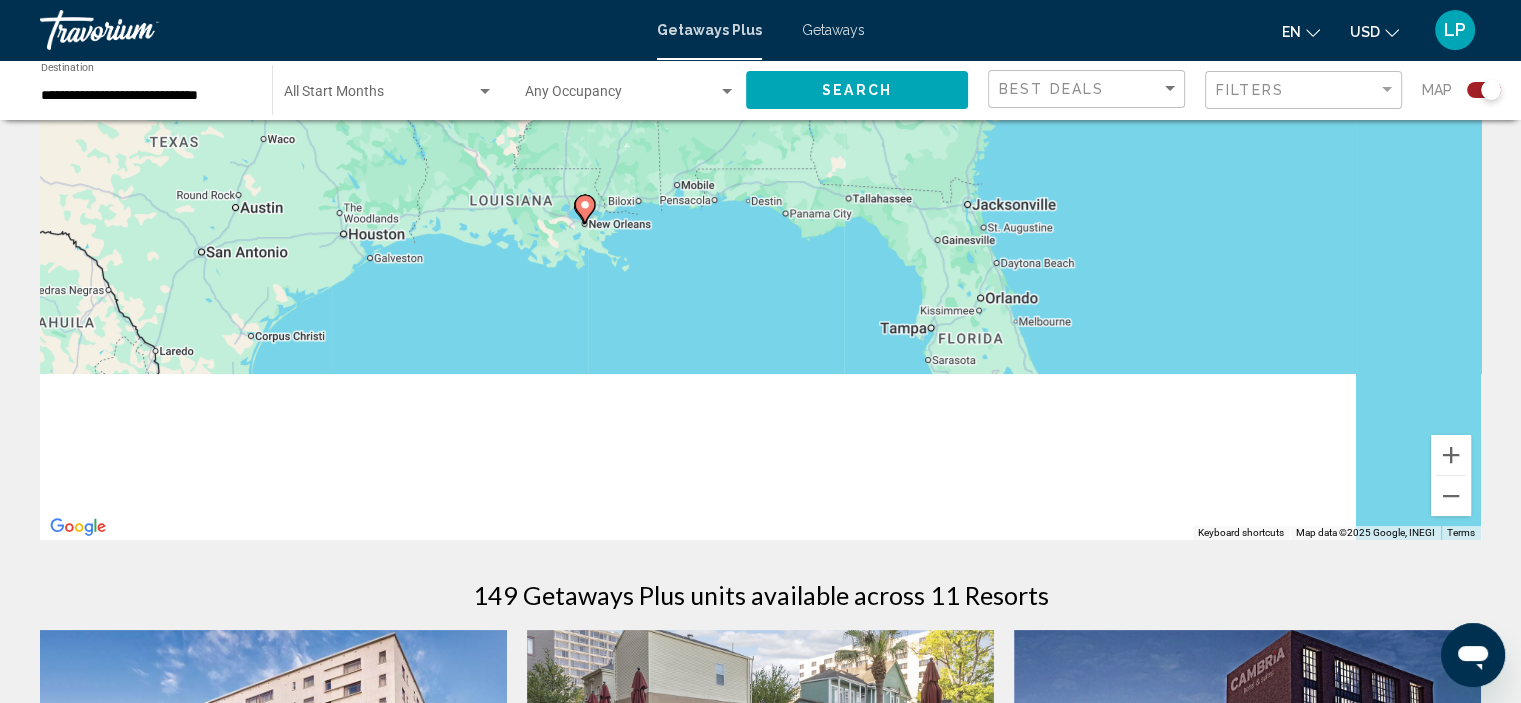 drag, startPoint x: 865, startPoint y: 378, endPoint x: 777, endPoint y: 10, distance: 378.3755 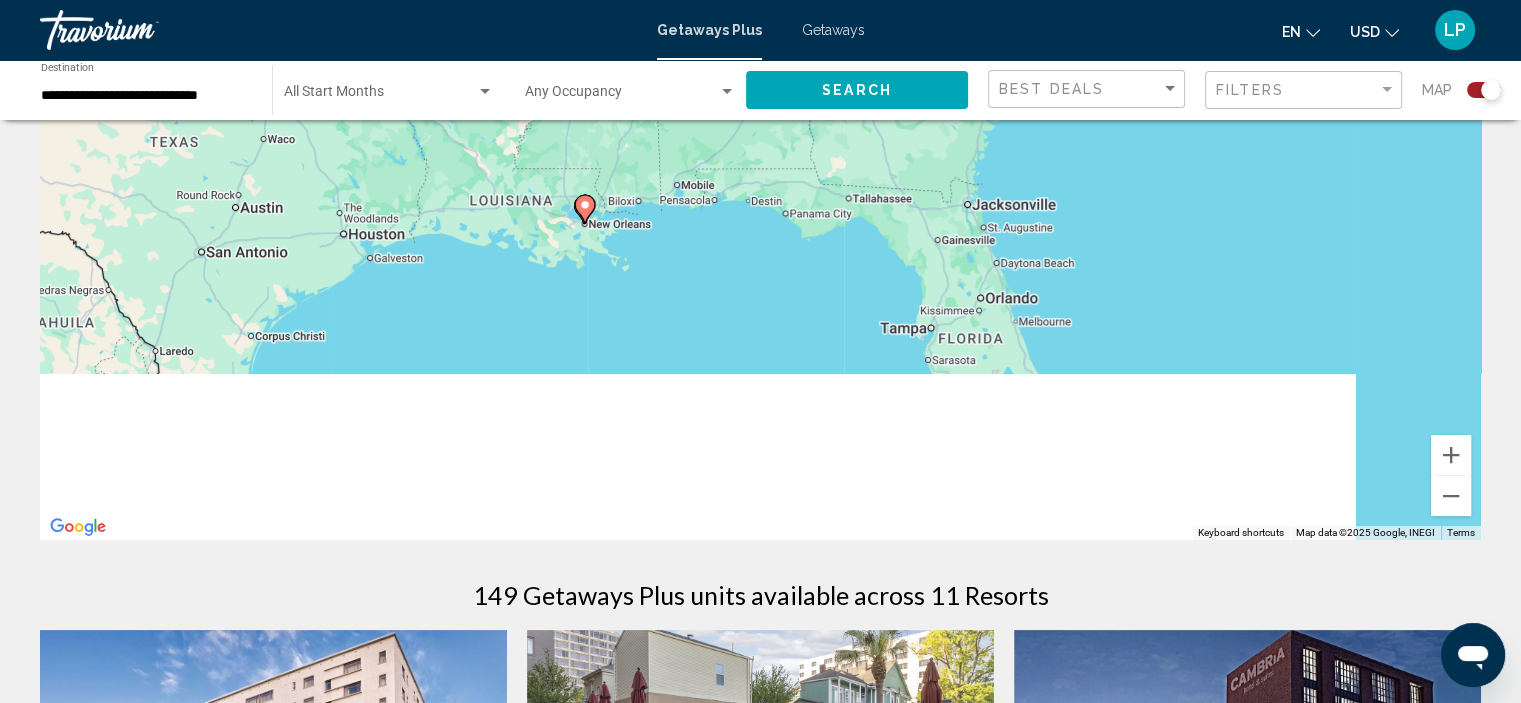 click on "**********" at bounding box center [760, 151] 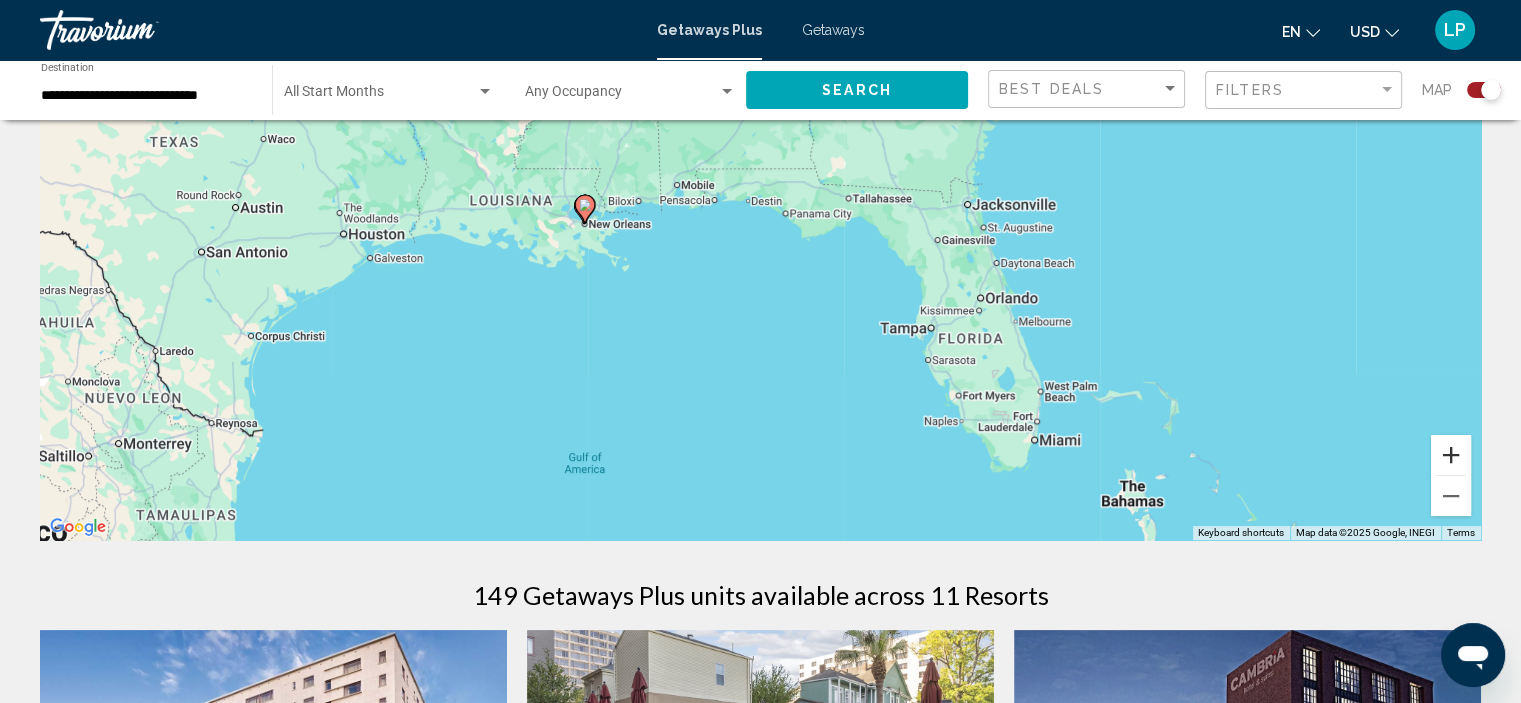click at bounding box center (1451, 455) 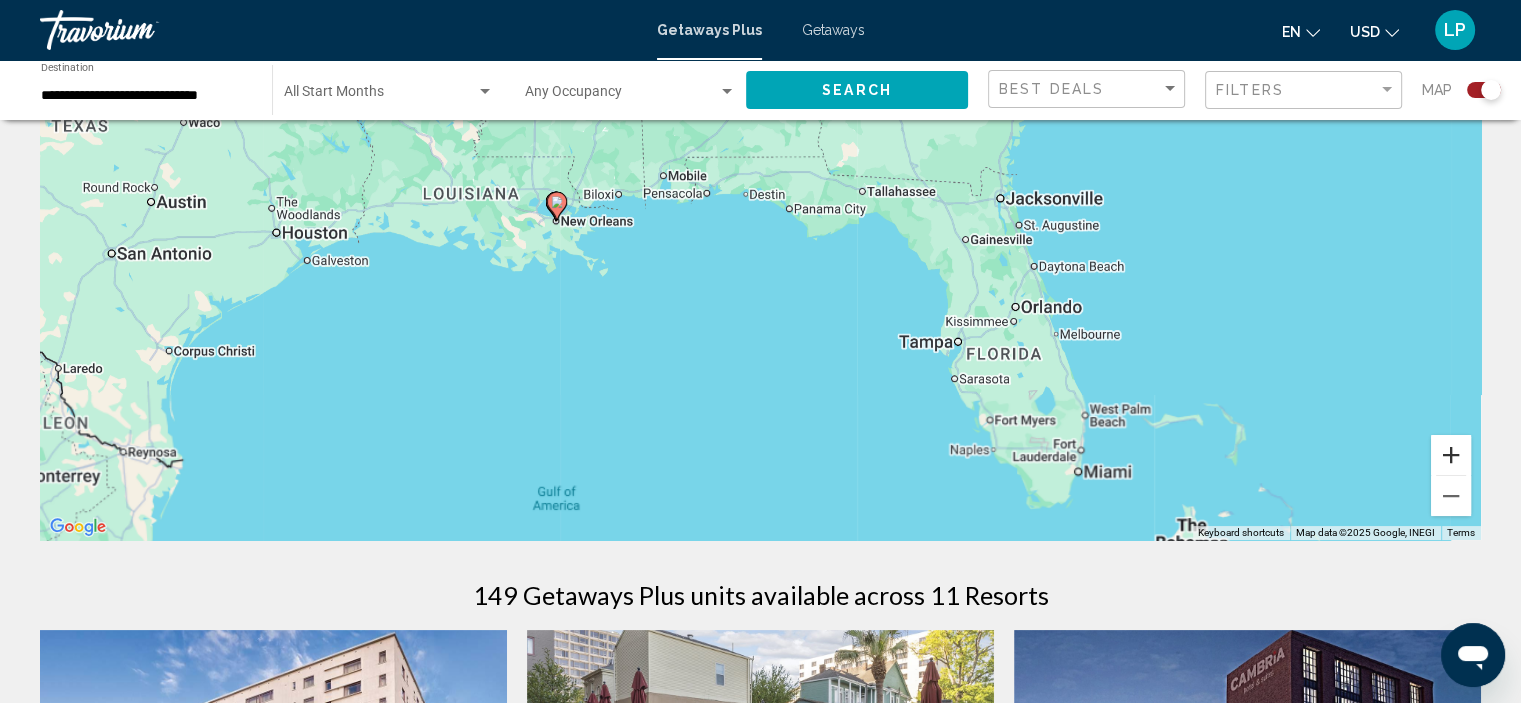click at bounding box center [1451, 455] 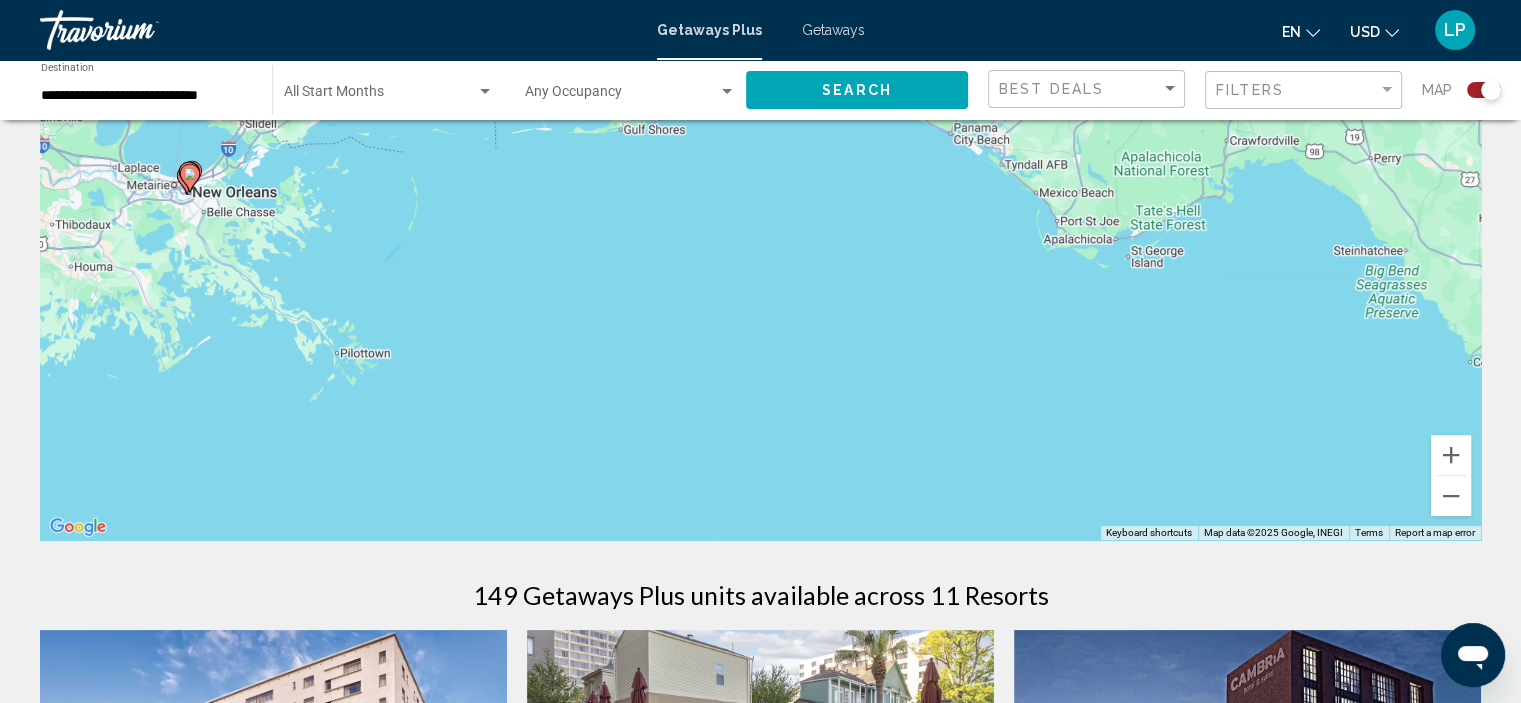 drag, startPoint x: 767, startPoint y: 262, endPoint x: 804, endPoint y: 267, distance: 37.336308 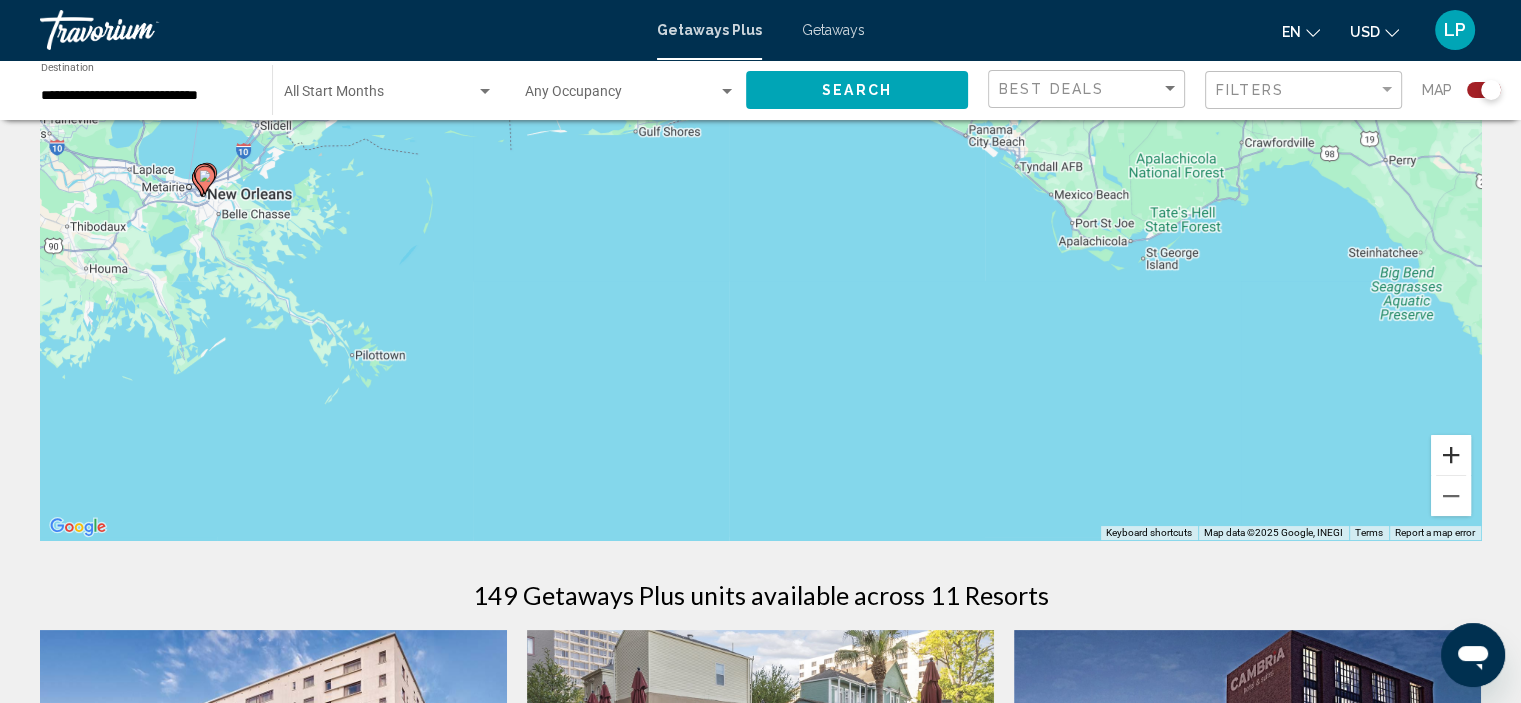 click at bounding box center (1451, 455) 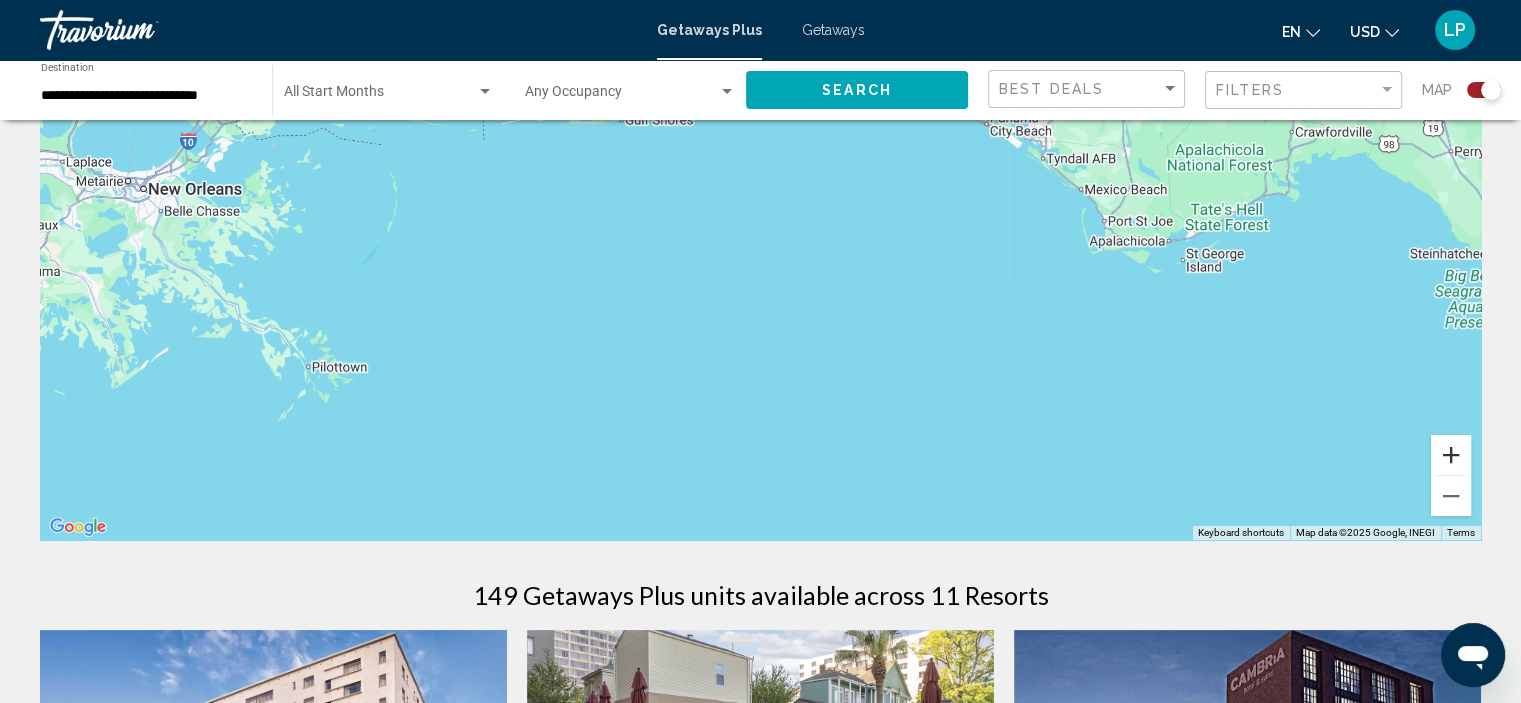 click at bounding box center (1451, 455) 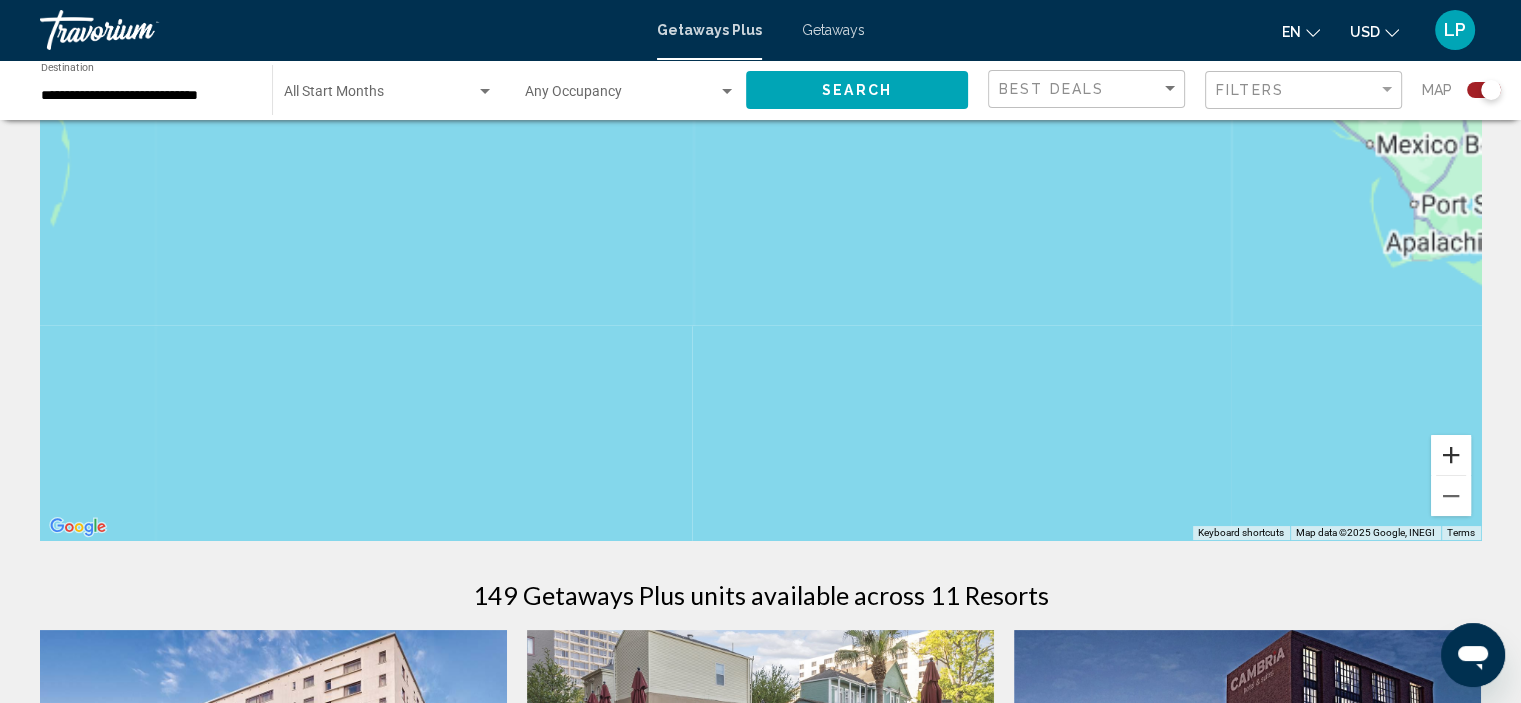 click at bounding box center [1451, 455] 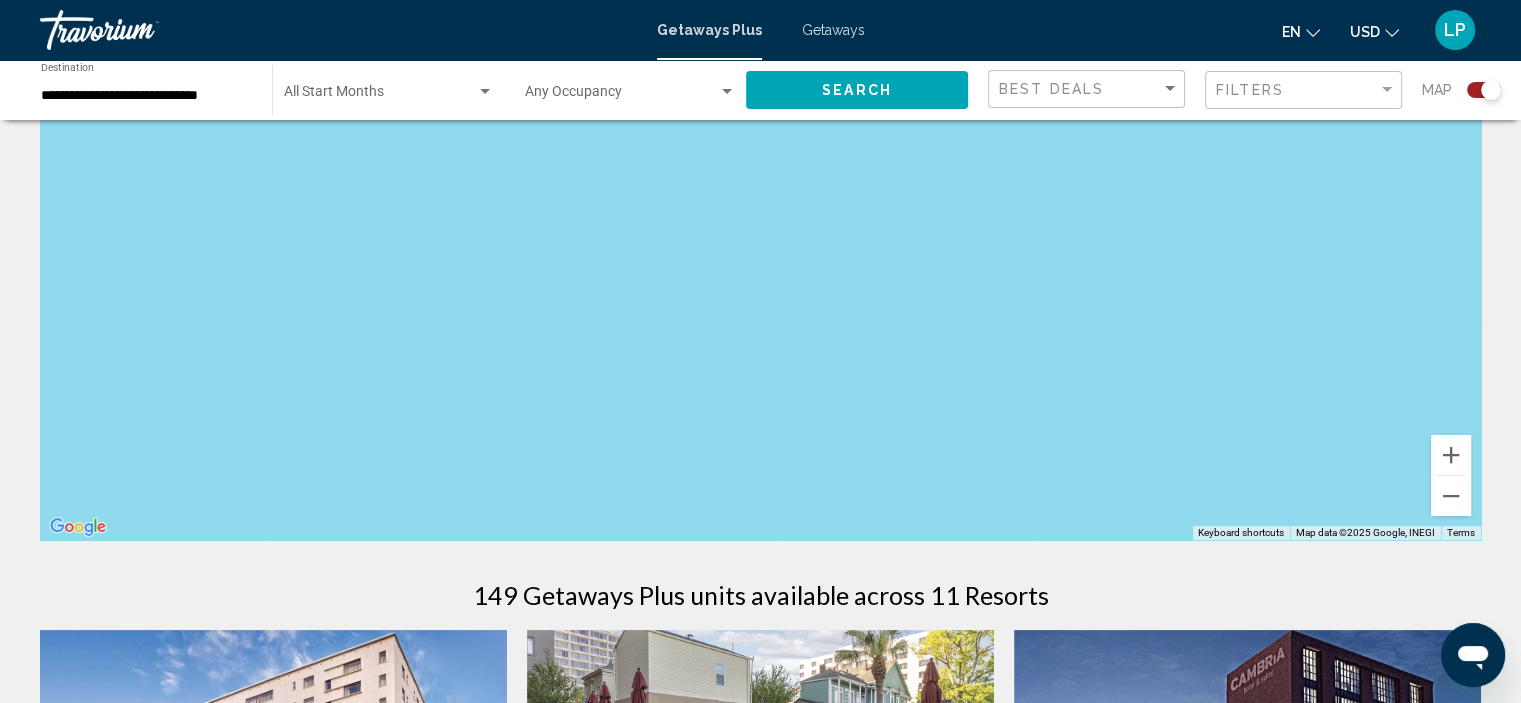 drag, startPoint x: 251, startPoint y: 271, endPoint x: 1041, endPoint y: 490, distance: 819.7933 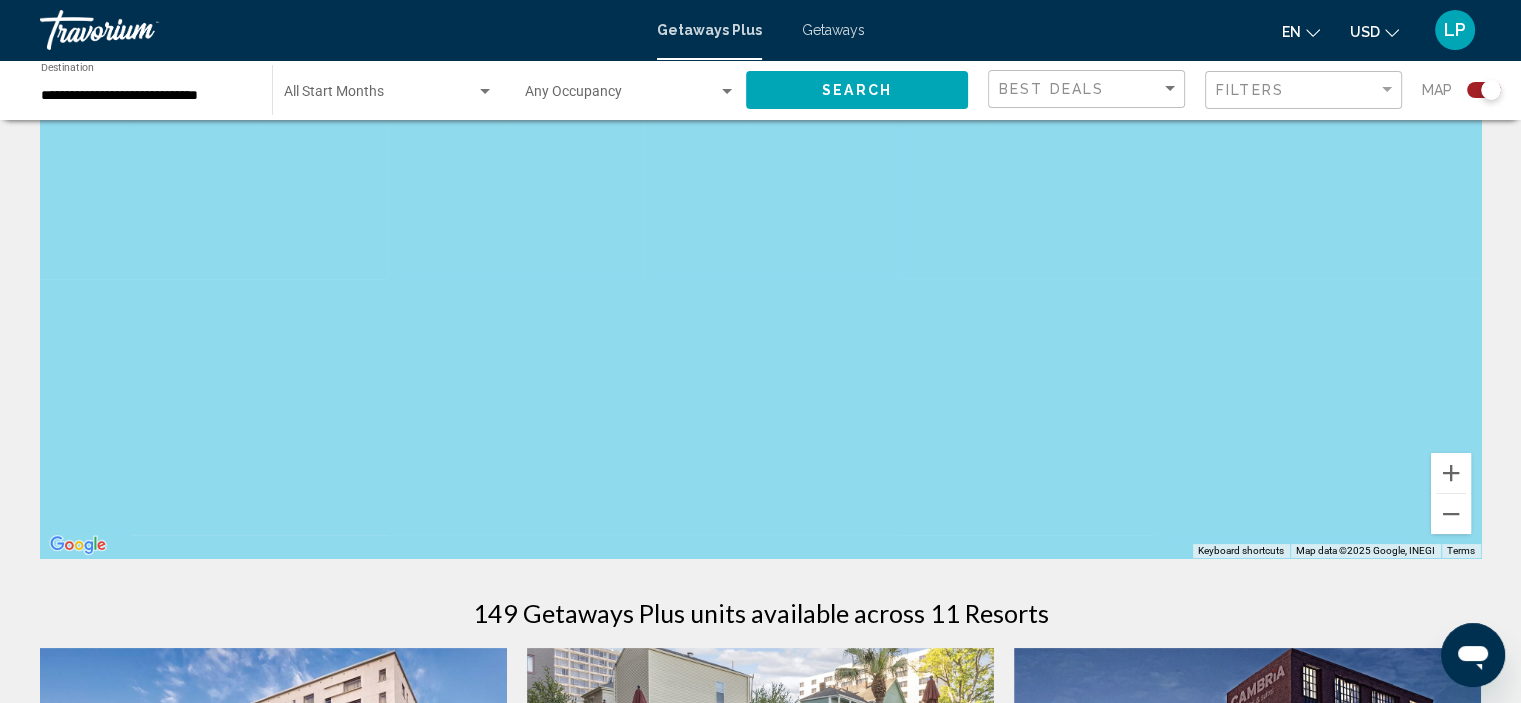 scroll, scrollTop: 0, scrollLeft: 0, axis: both 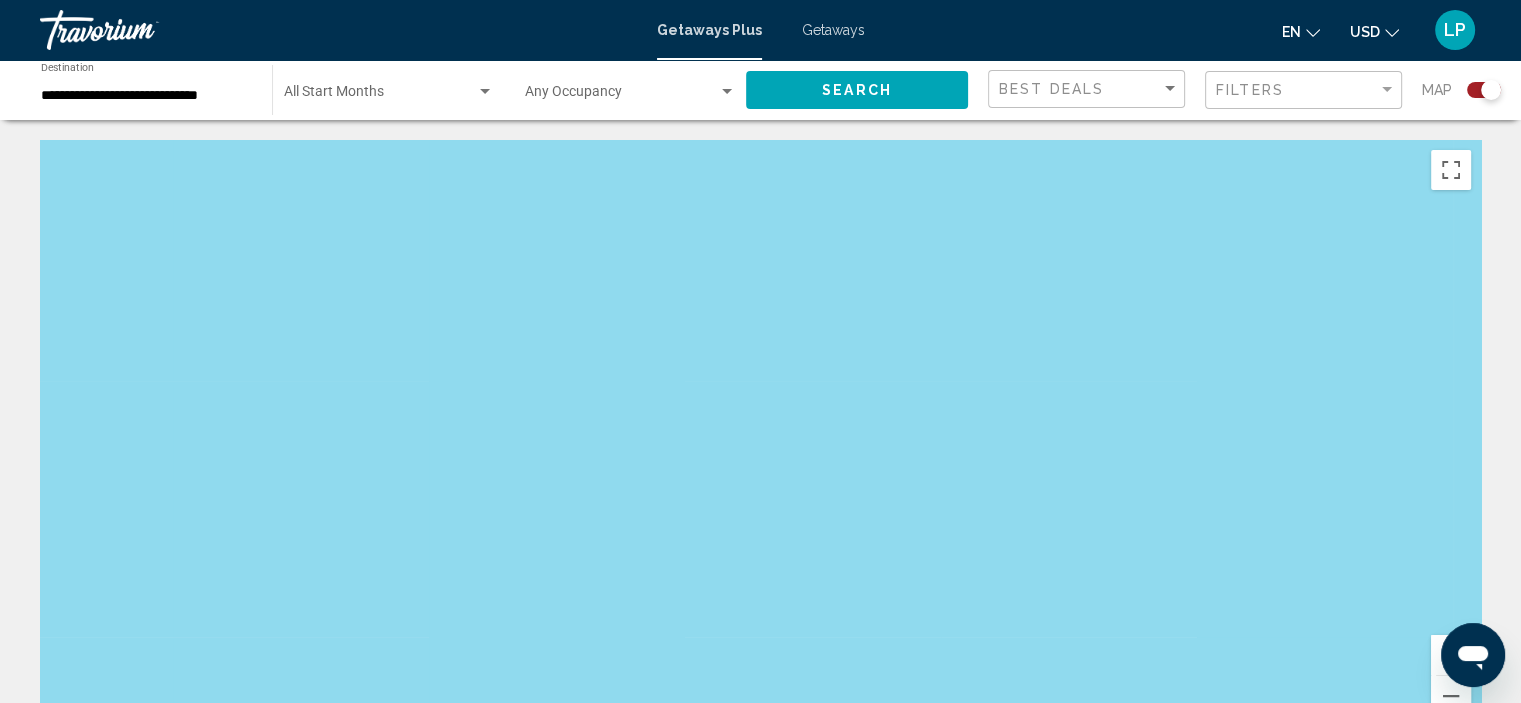 drag, startPoint x: 374, startPoint y: 375, endPoint x: 1183, endPoint y: 551, distance: 827.9233 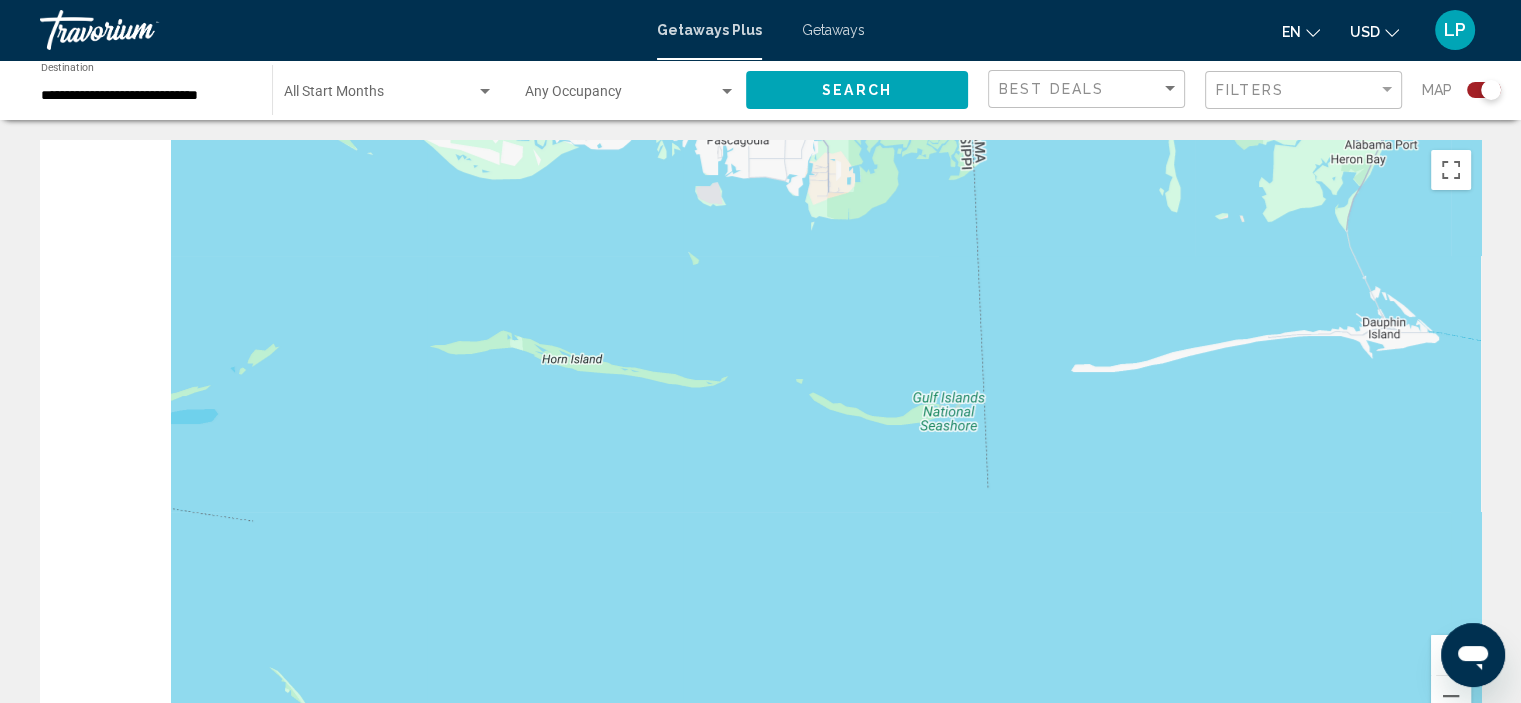 drag, startPoint x: 980, startPoint y: 229, endPoint x: 1502, endPoint y: 611, distance: 646.84467 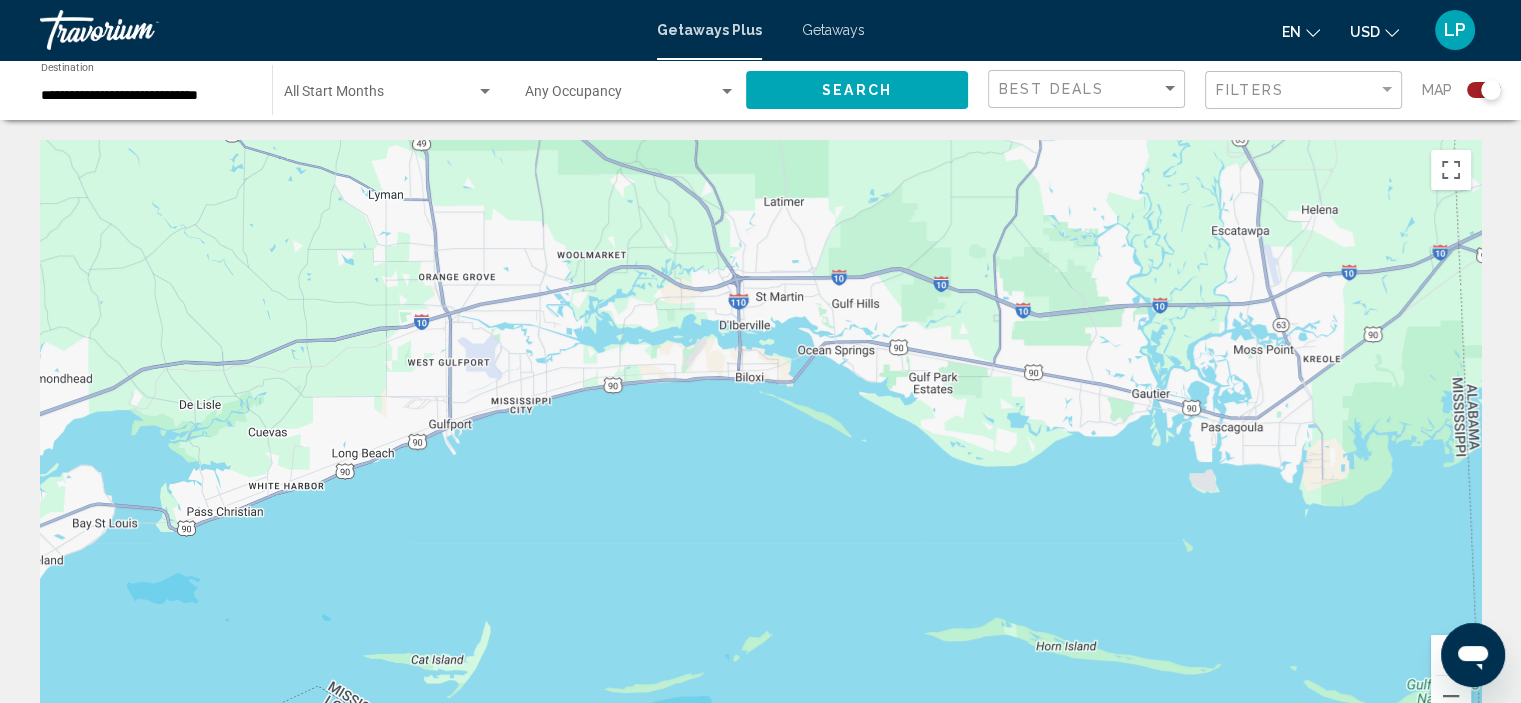 drag, startPoint x: 432, startPoint y: 322, endPoint x: 912, endPoint y: 611, distance: 560.28656 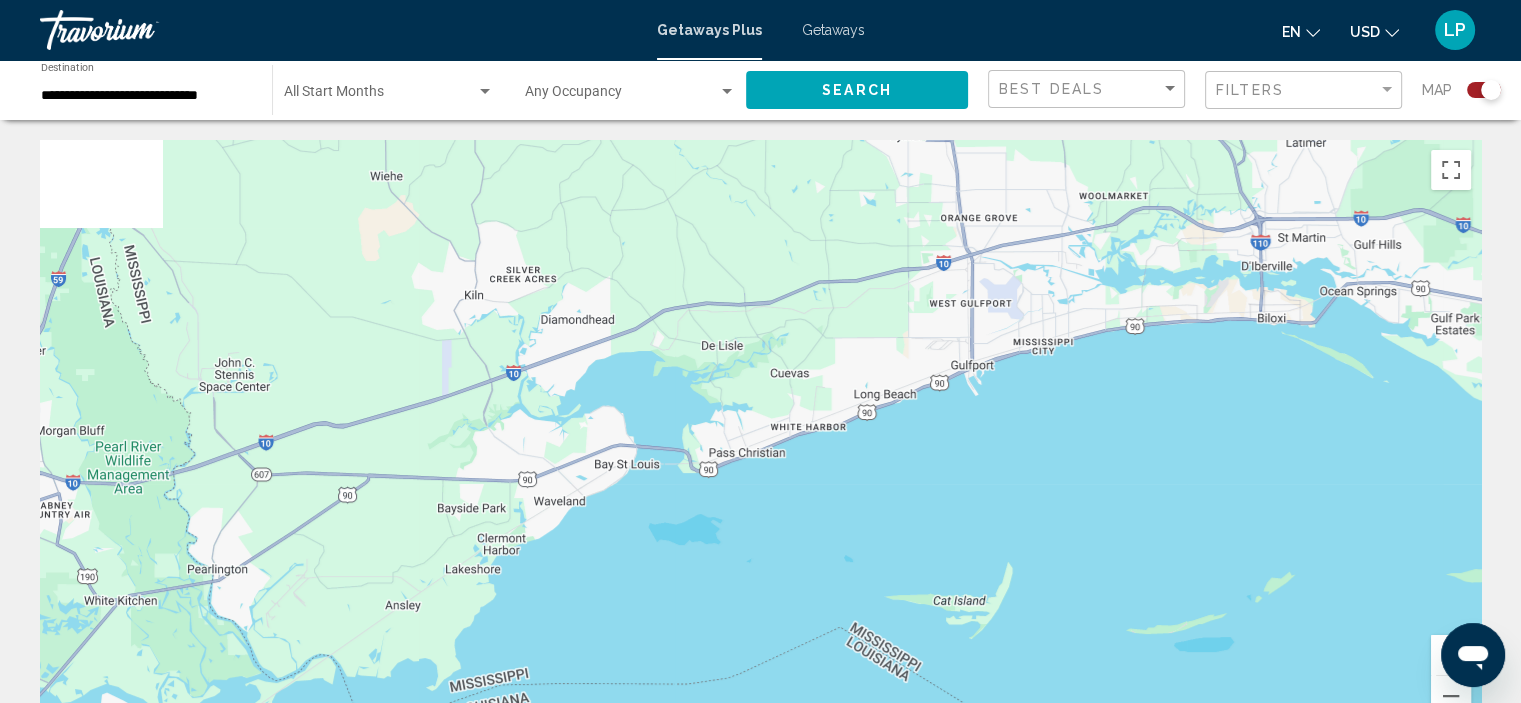 drag, startPoint x: 1009, startPoint y: 495, endPoint x: 1386, endPoint y: 436, distance: 381.58878 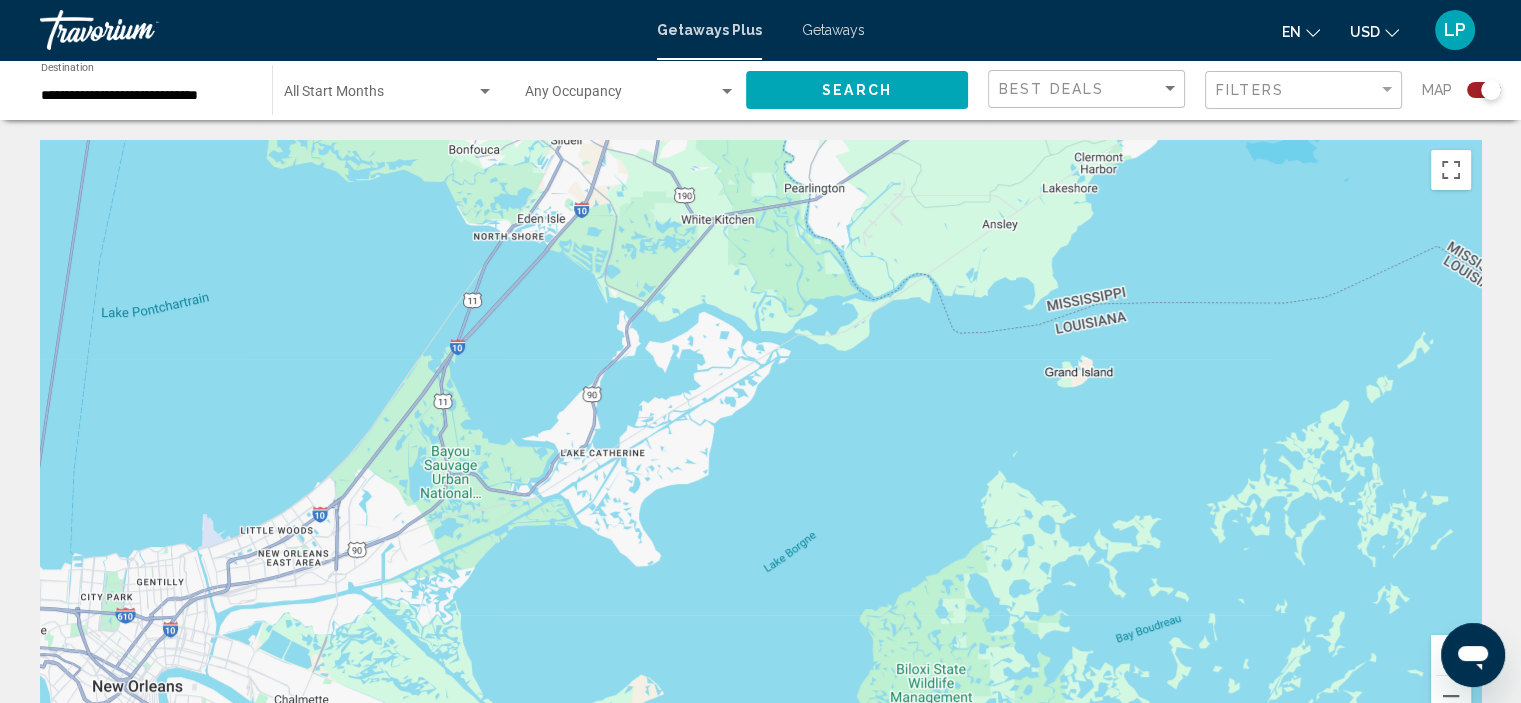 drag, startPoint x: 508, startPoint y: 590, endPoint x: 1105, endPoint y: 207, distance: 709.294 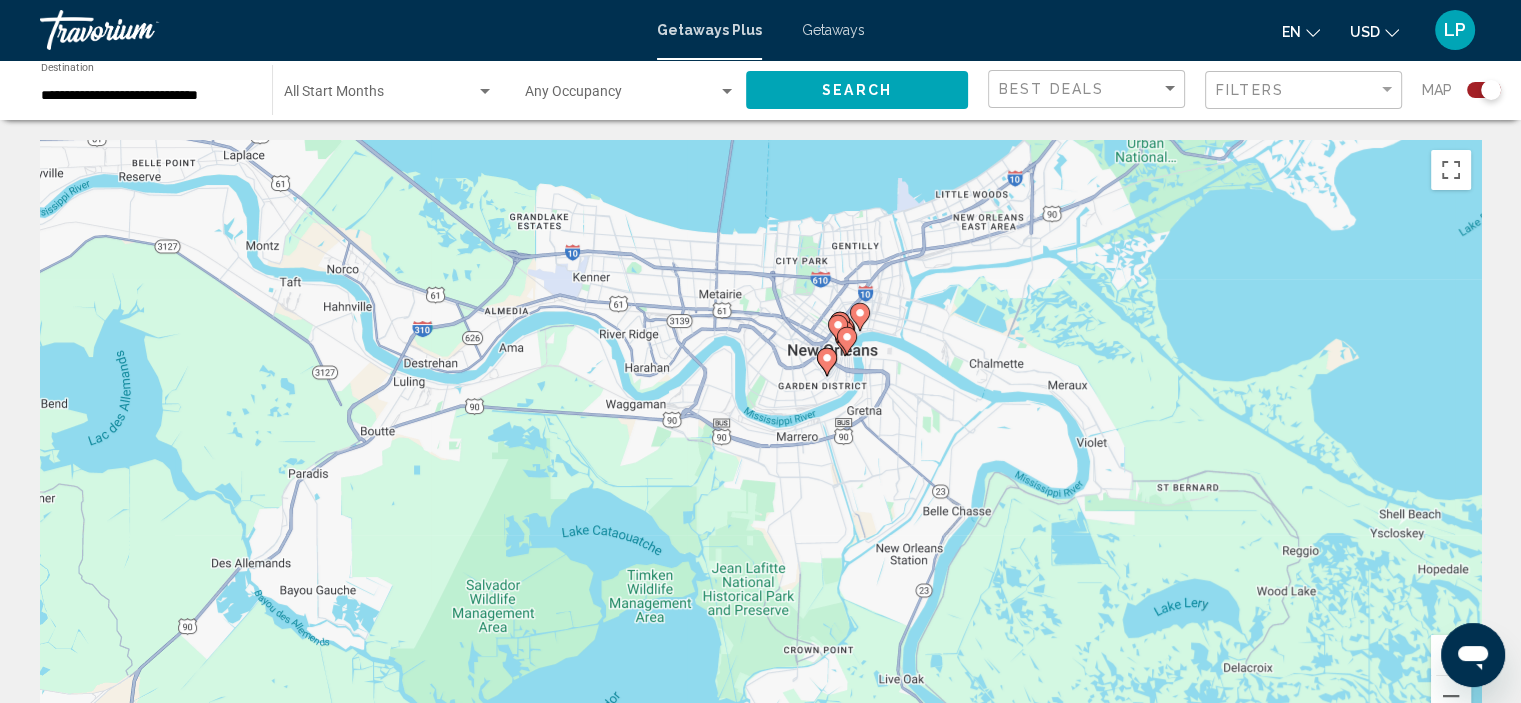 drag, startPoint x: 440, startPoint y: 529, endPoint x: 1107, endPoint y: 255, distance: 721.086 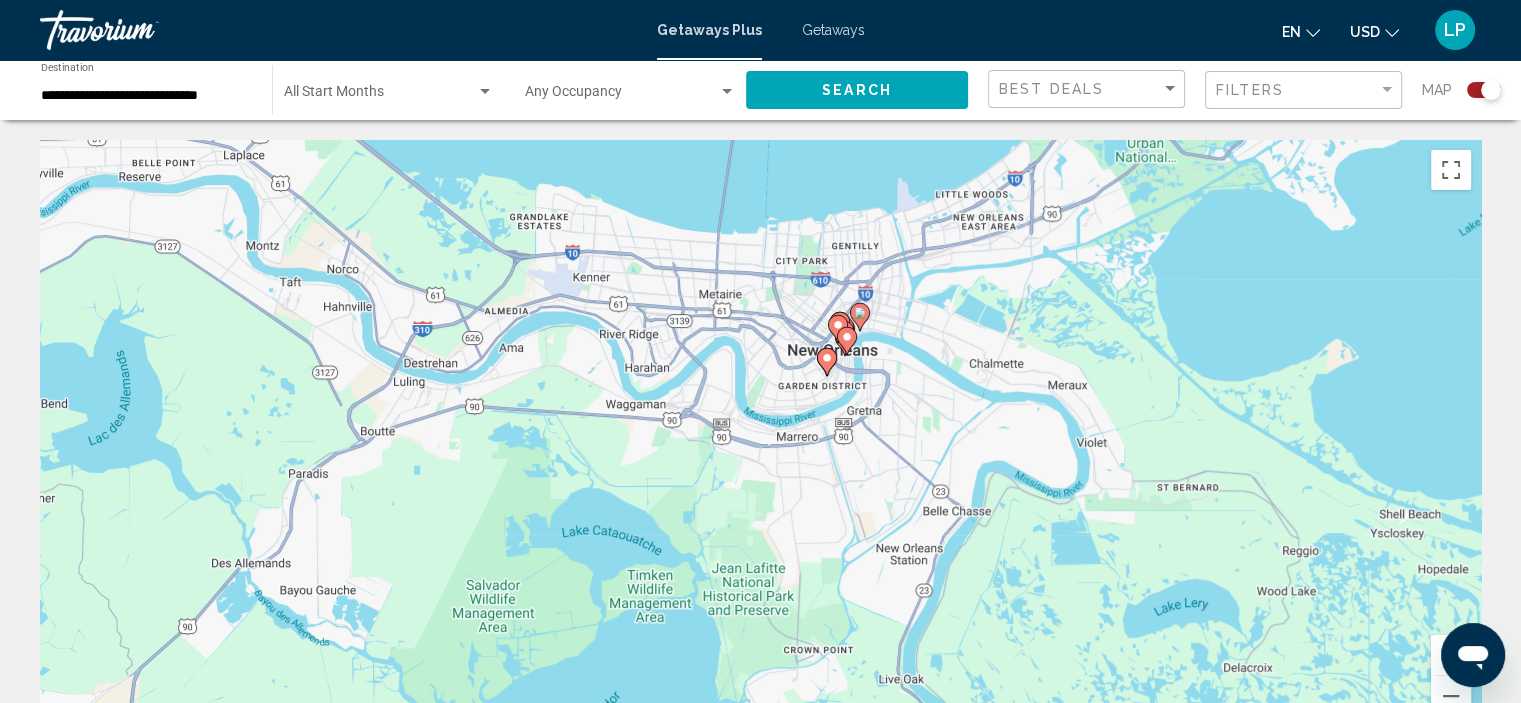 click on "To navigate, press the arrow keys. To activate drag with keyboard, press Alt + Enter. Once in keyboard drag state, use the arrow keys to move the marker. To complete the drag, press the Enter key. To cancel, press Escape." at bounding box center (760, 440) 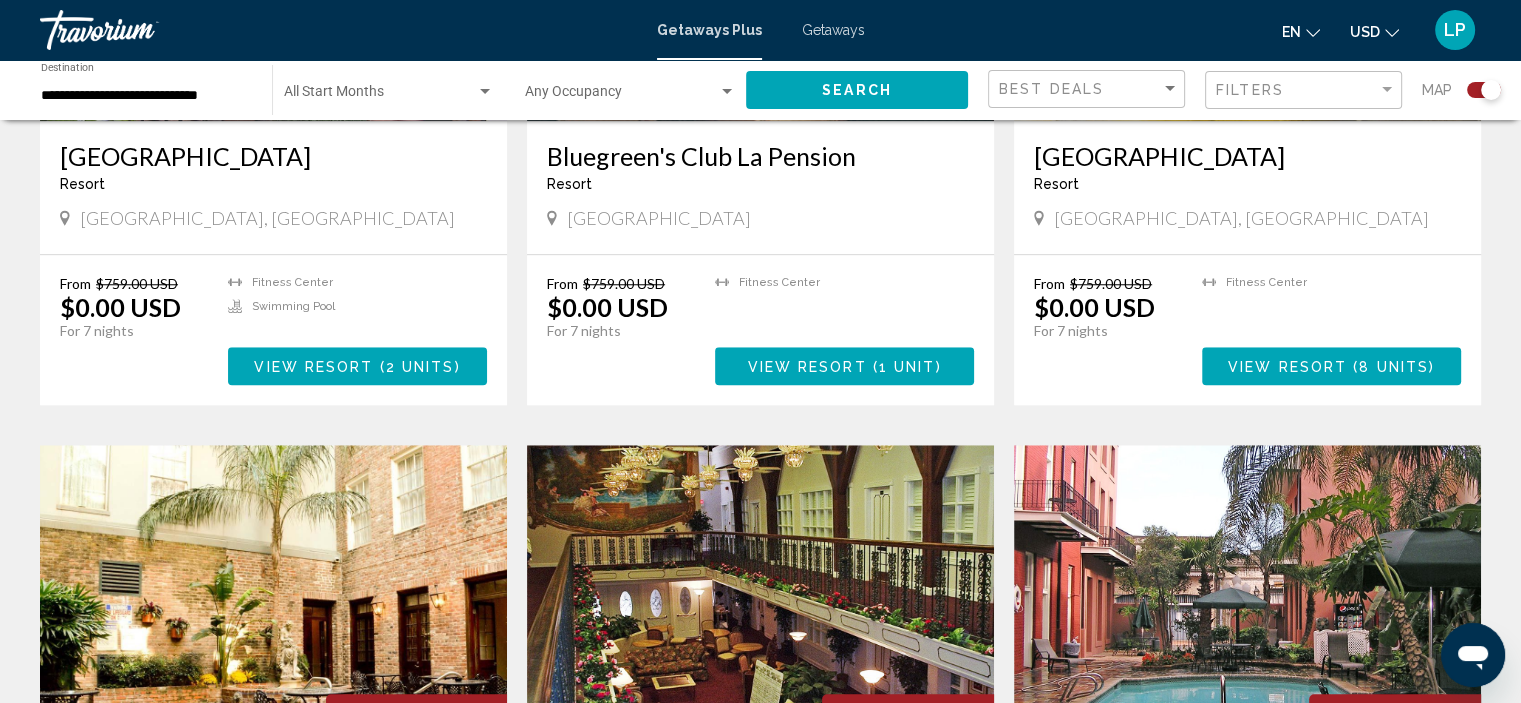 scroll, scrollTop: 2046, scrollLeft: 0, axis: vertical 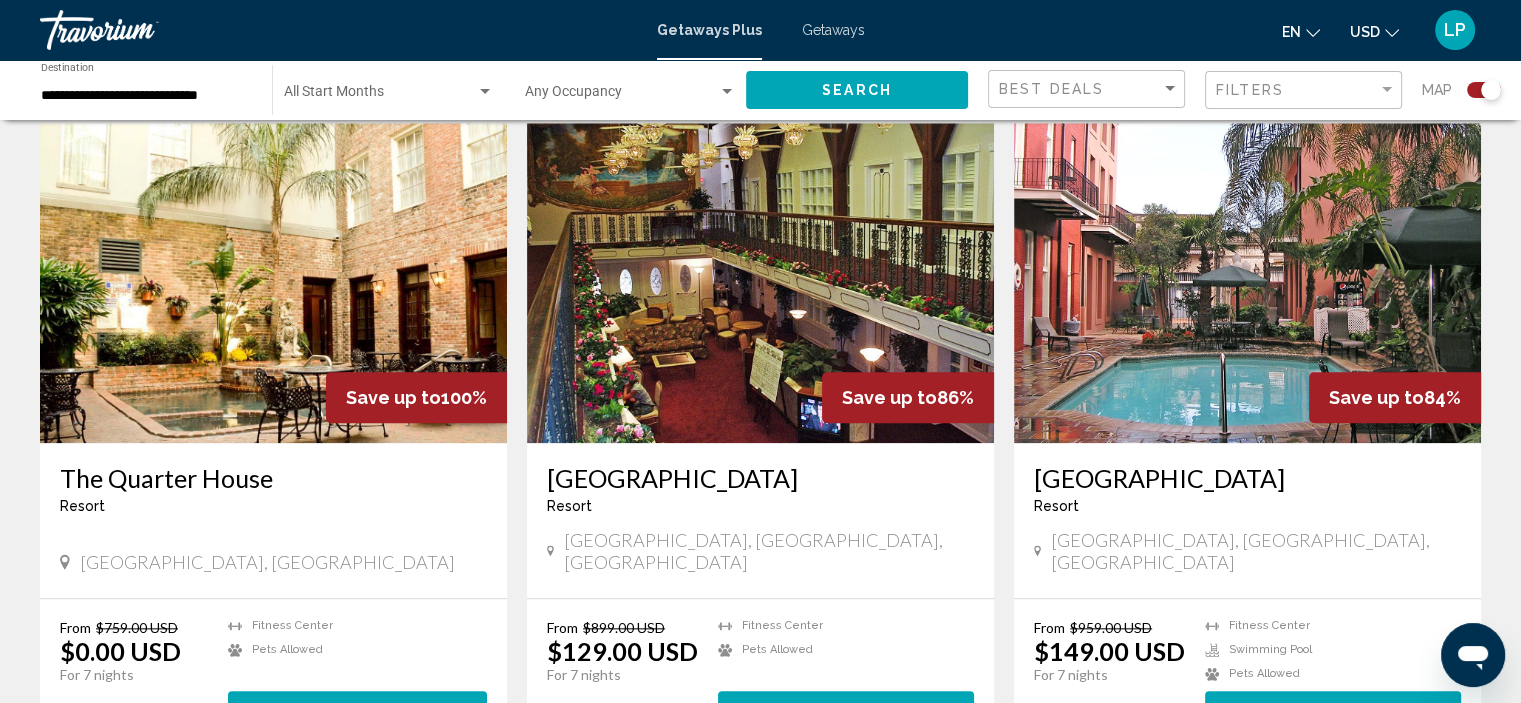click at bounding box center (273, 283) 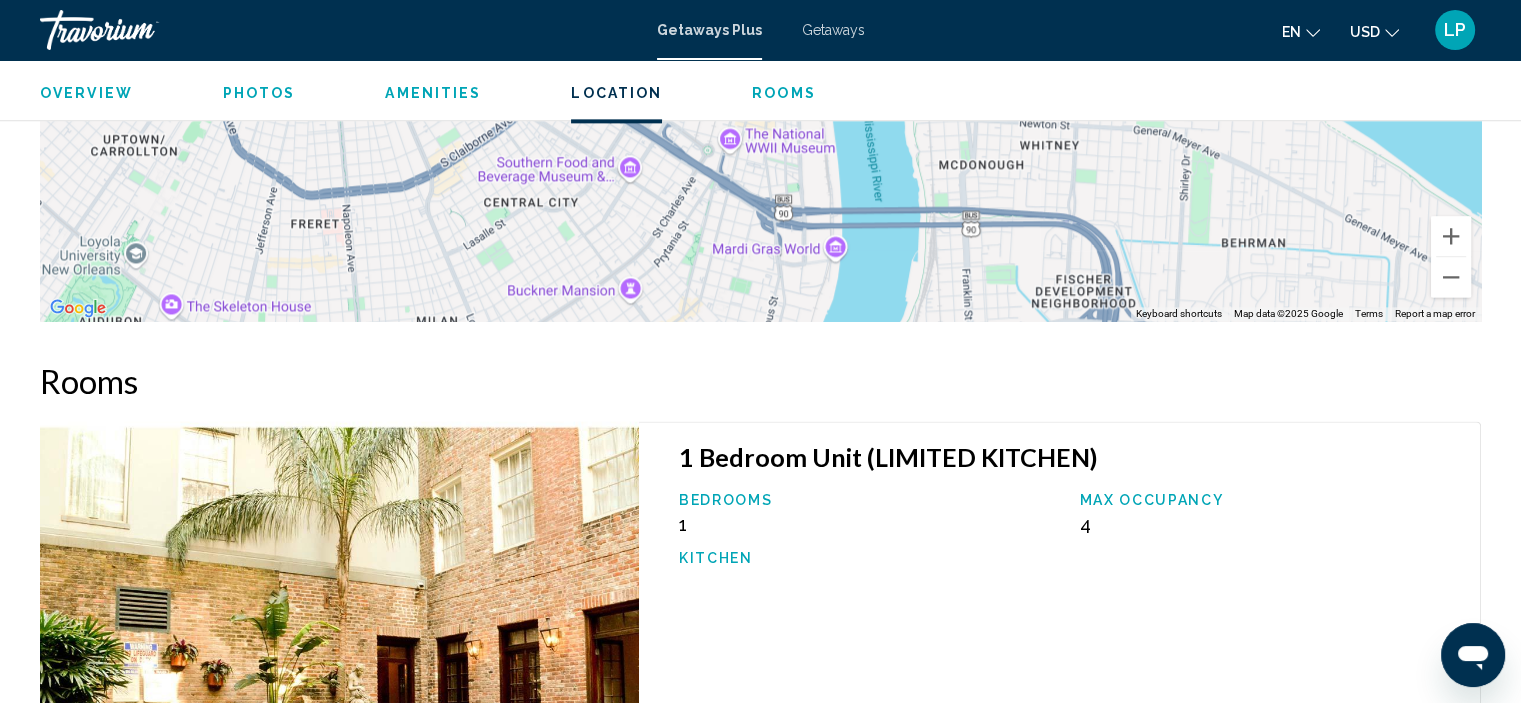 scroll, scrollTop: 2608, scrollLeft: 0, axis: vertical 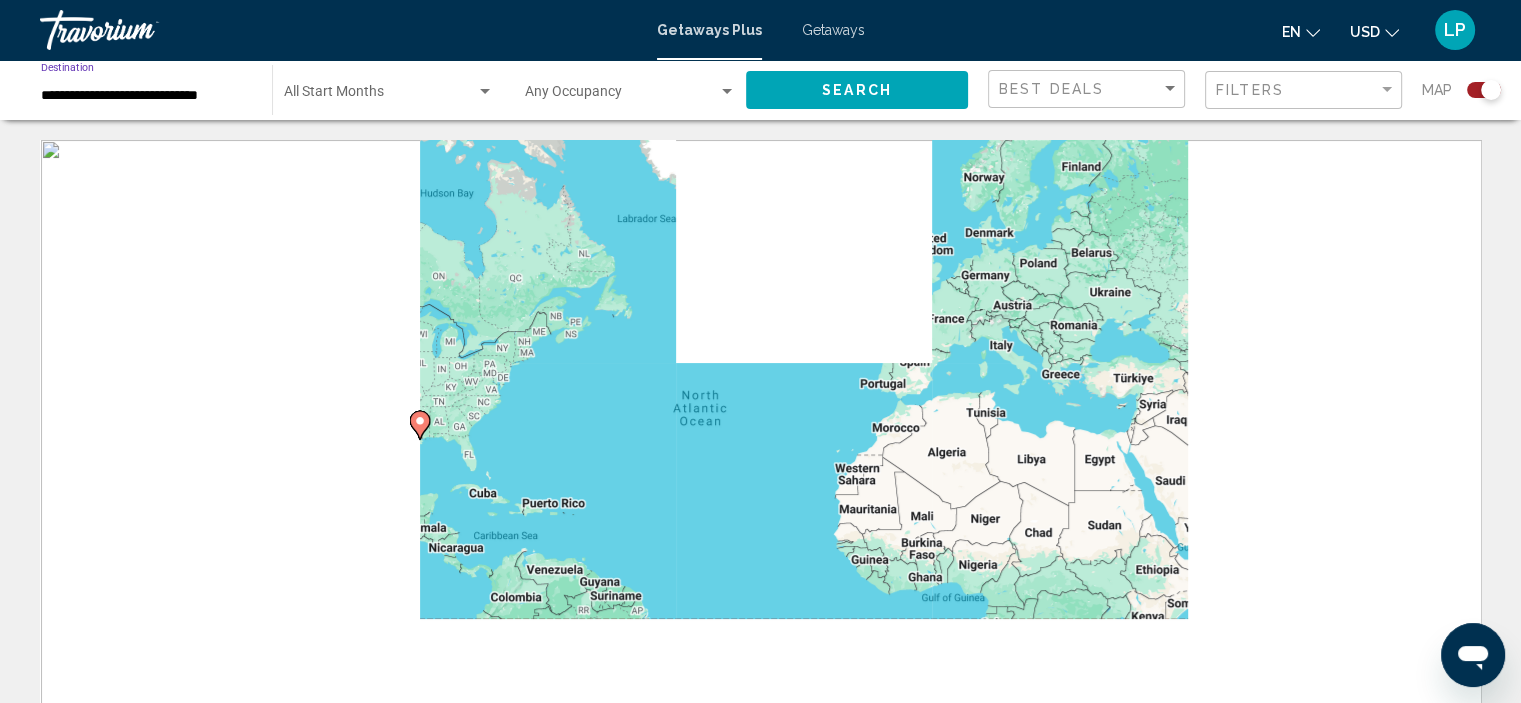 click on "**********" at bounding box center [146, 96] 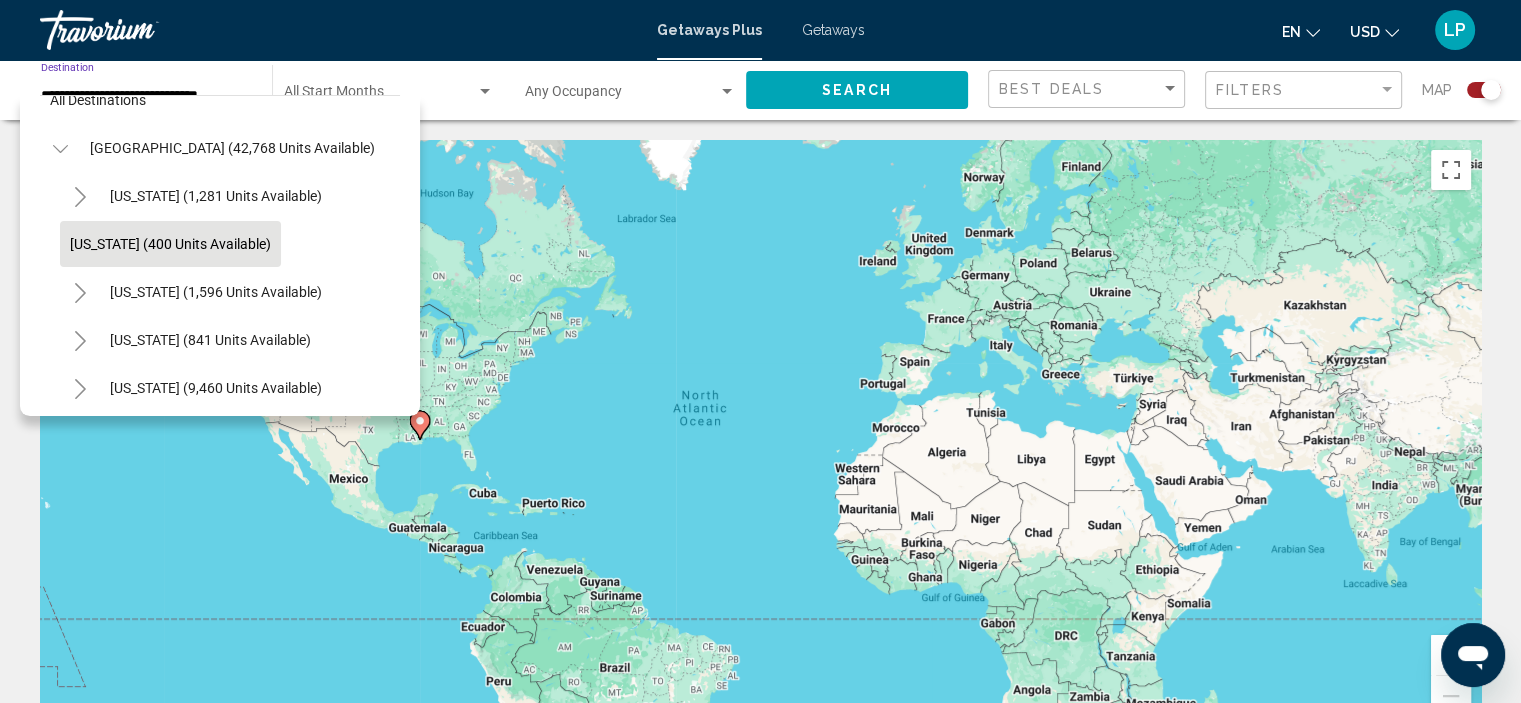 scroll, scrollTop: 0, scrollLeft: 0, axis: both 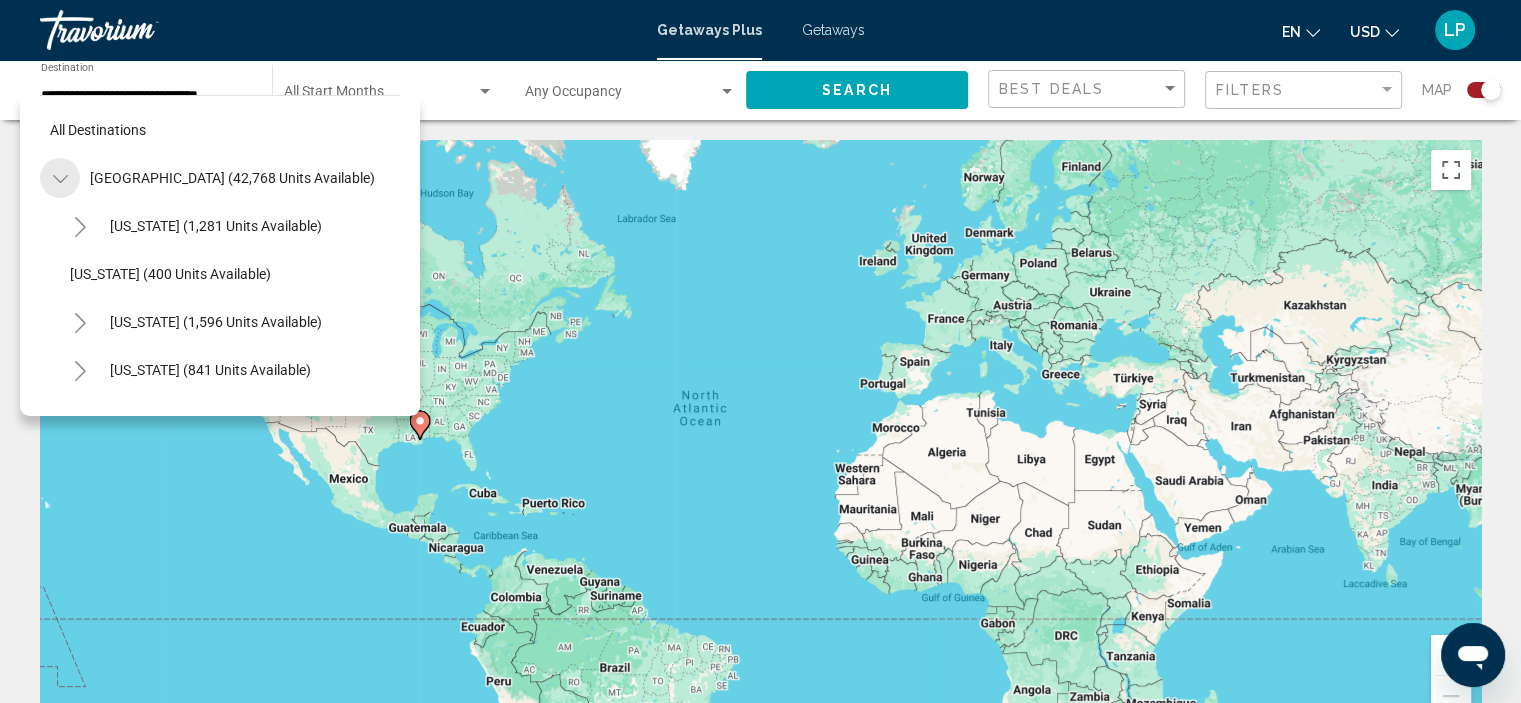 click 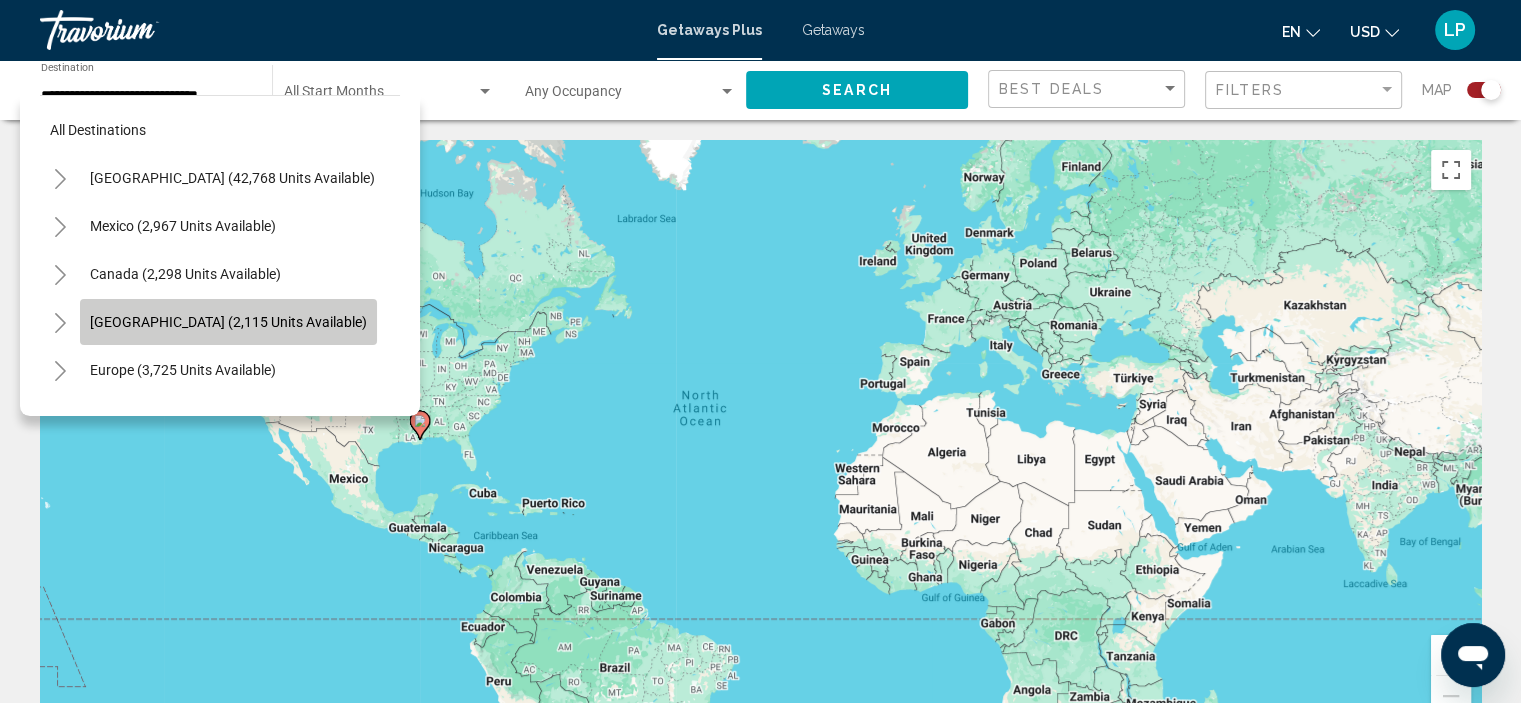 click on "[GEOGRAPHIC_DATA] (2,115 units available)" 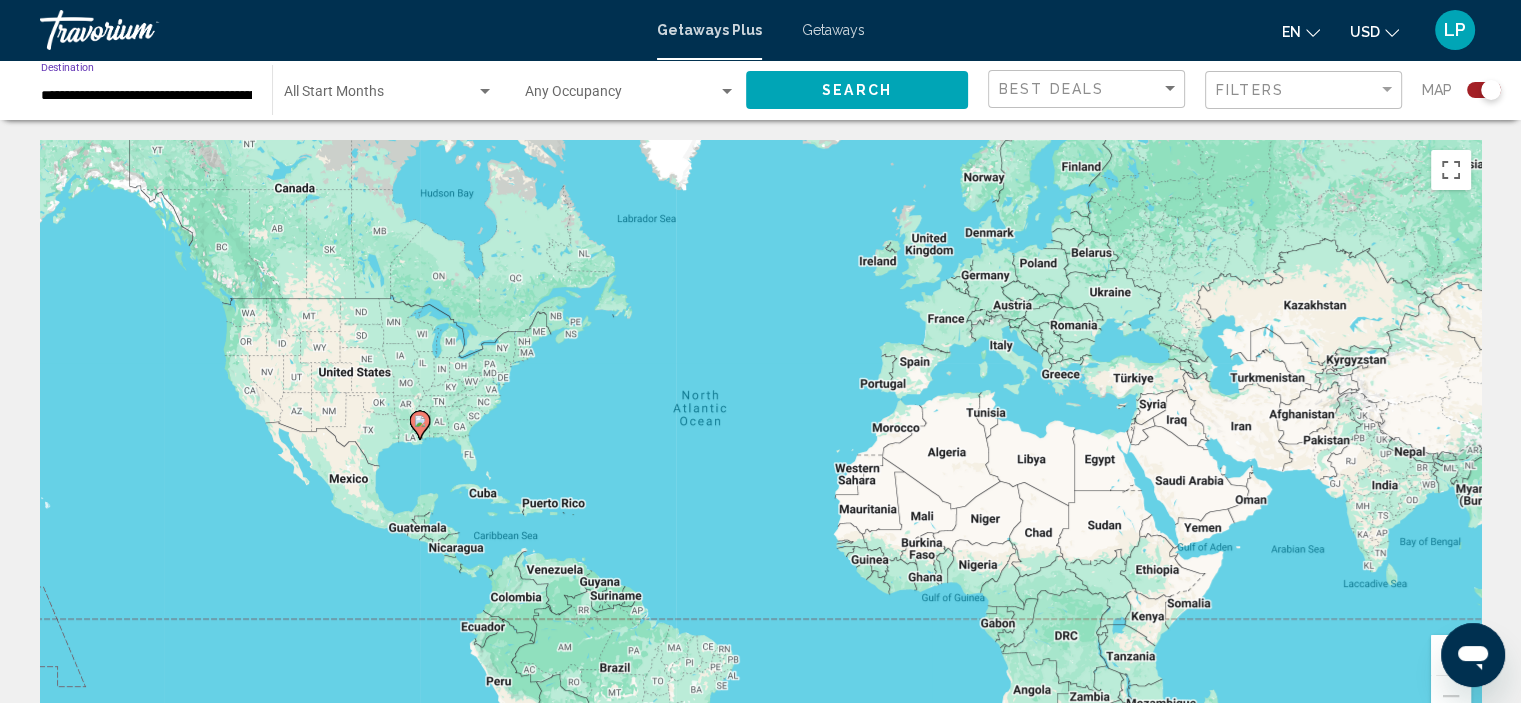 click on "Search" 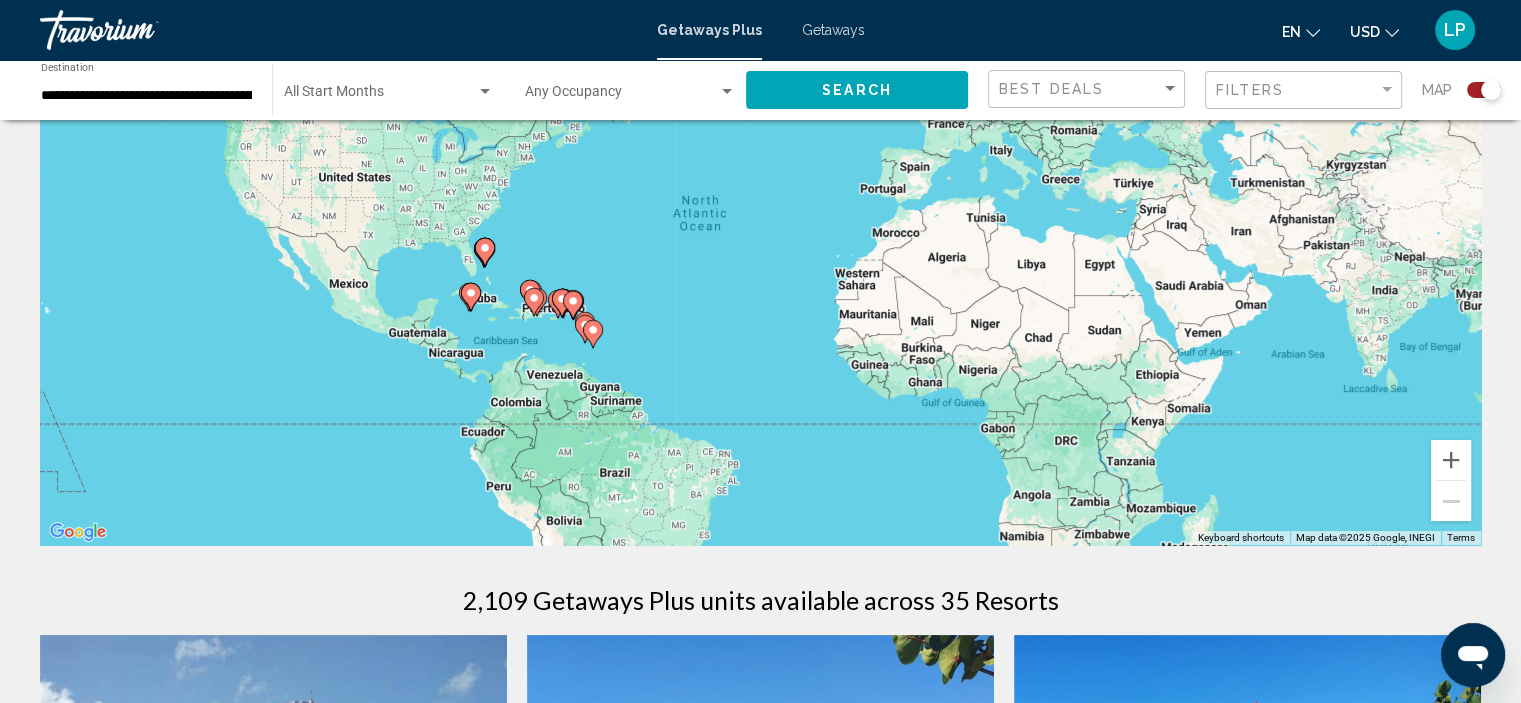 scroll, scrollTop: 200, scrollLeft: 0, axis: vertical 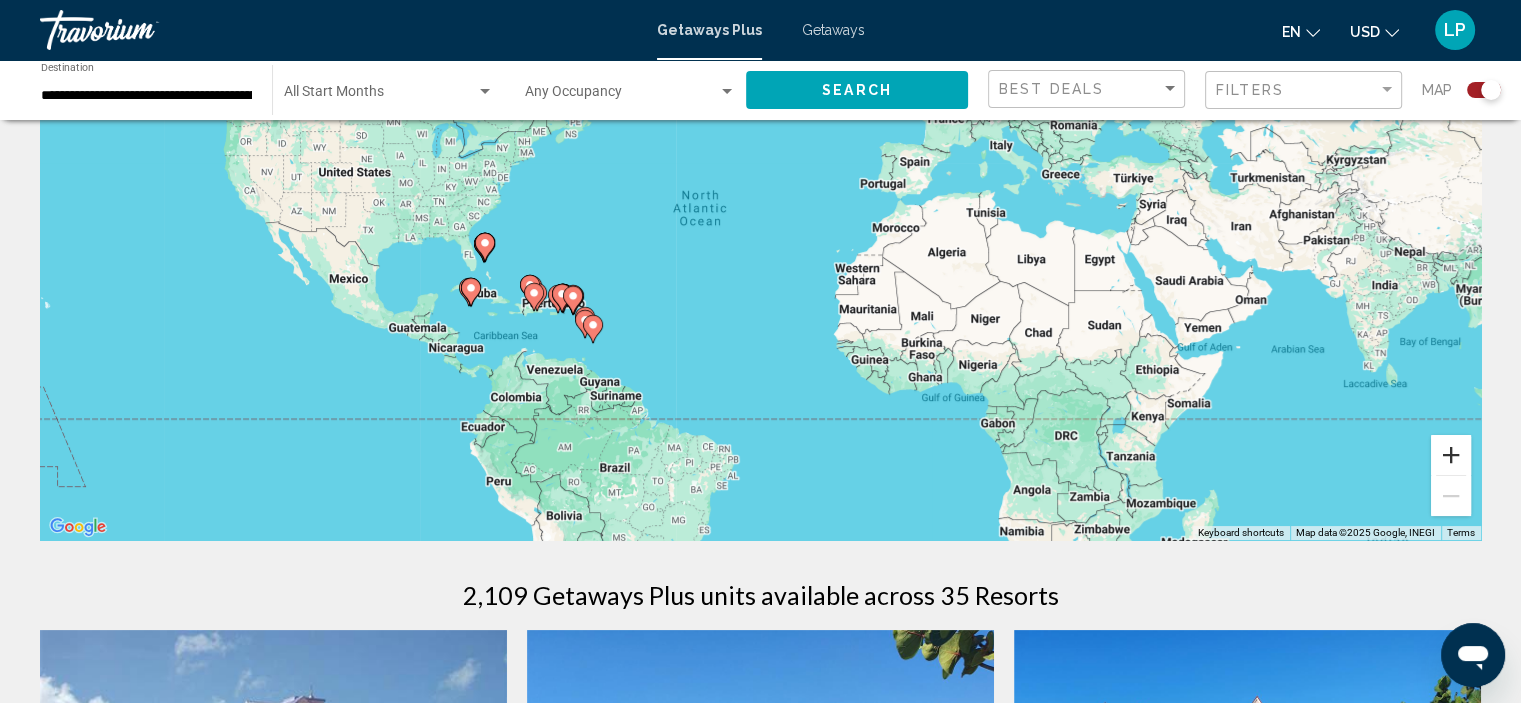 click at bounding box center [1451, 455] 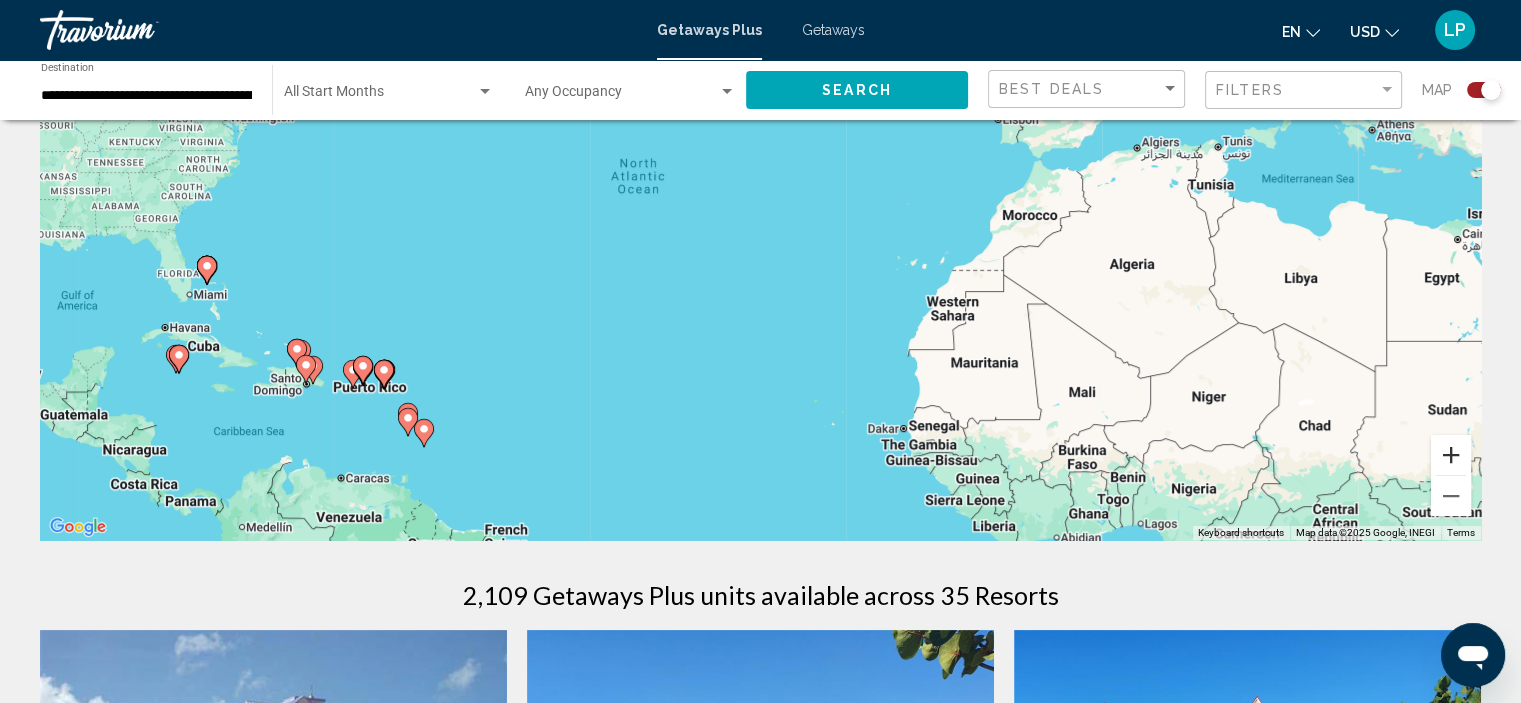 click at bounding box center [1451, 455] 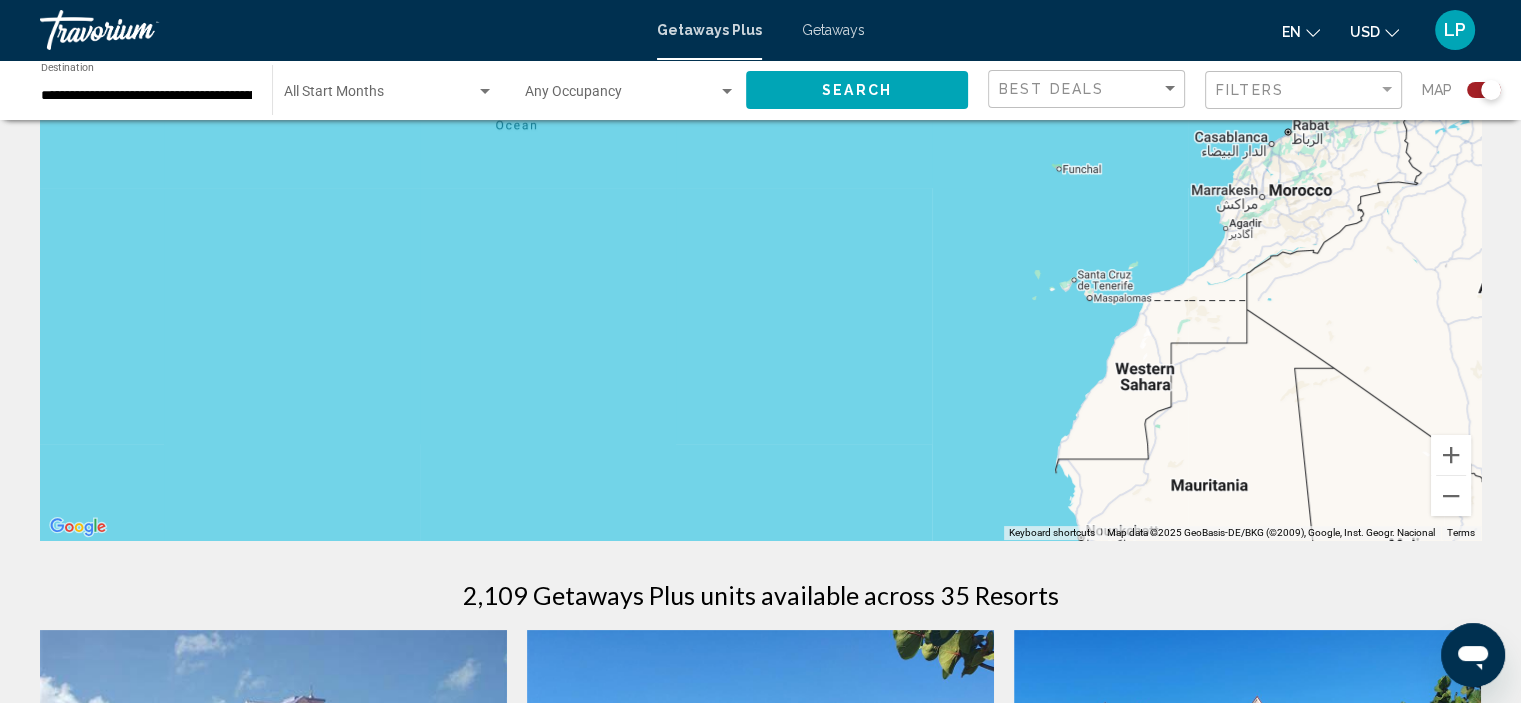 drag, startPoint x: 2, startPoint y: 443, endPoint x: 638, endPoint y: 410, distance: 636.8555 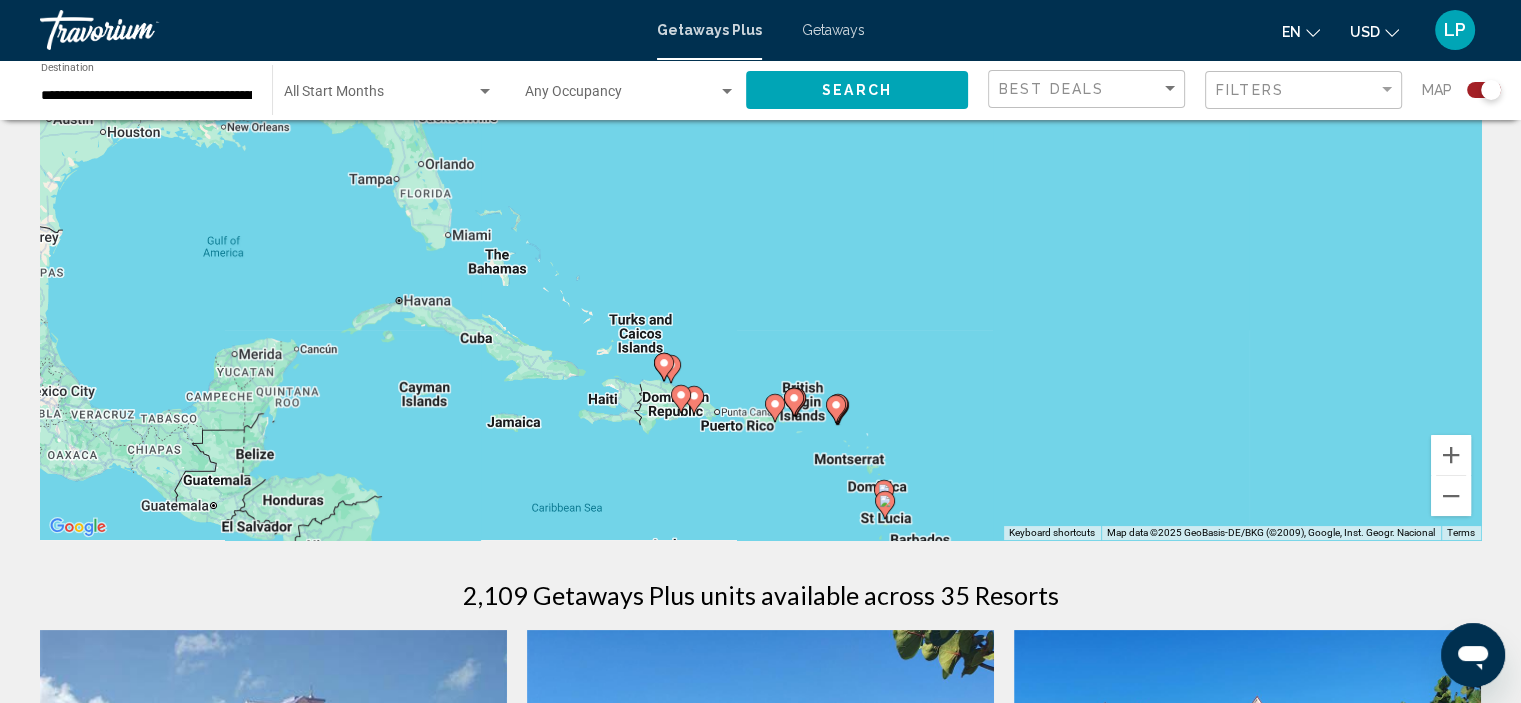 drag, startPoint x: 313, startPoint y: 399, endPoint x: 1013, endPoint y: 308, distance: 705.8902 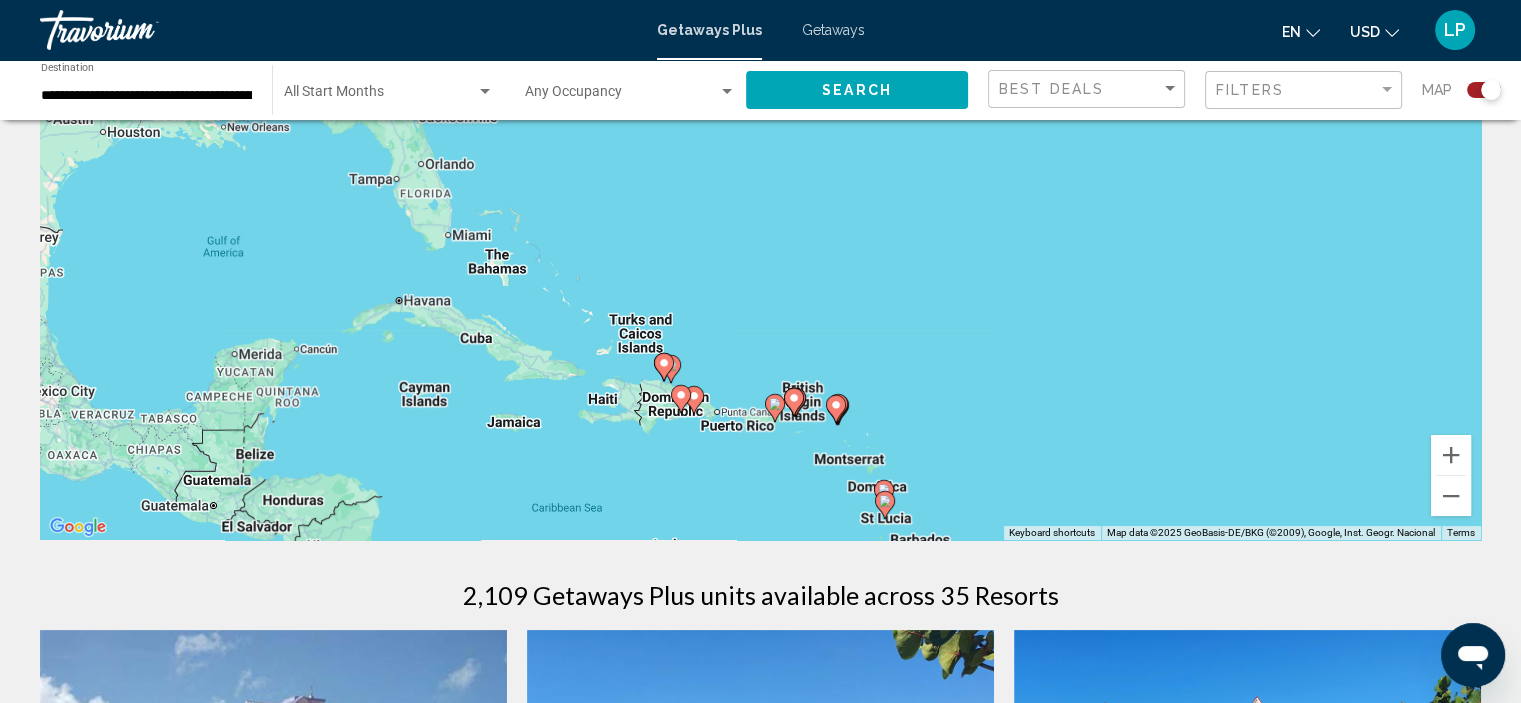 click on "To navigate, press the arrow keys. To activate drag with keyboard, press Alt + Enter. Once in keyboard drag state, use the arrow keys to move the marker. To complete the drag, press the Enter key. To cancel, press Escape." at bounding box center (760, 240) 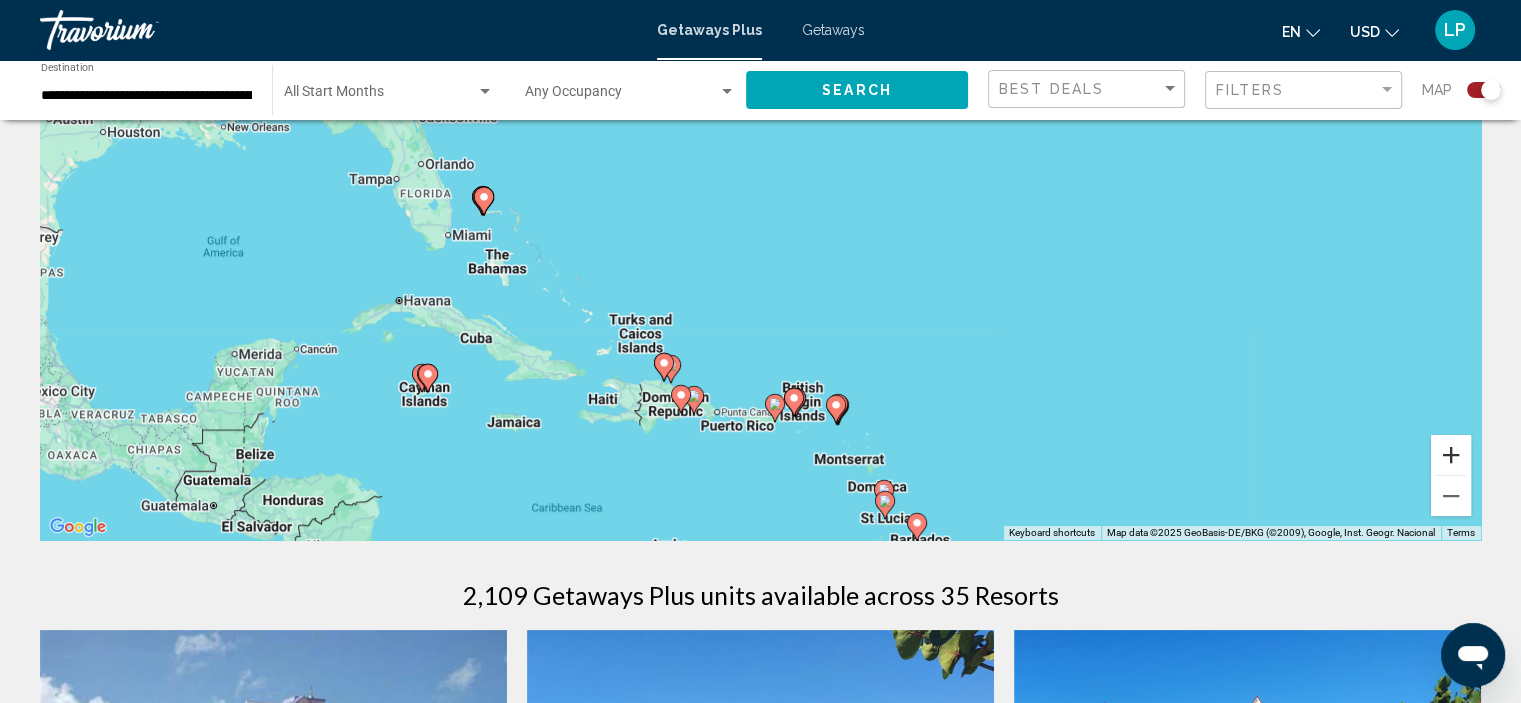 click at bounding box center (1451, 455) 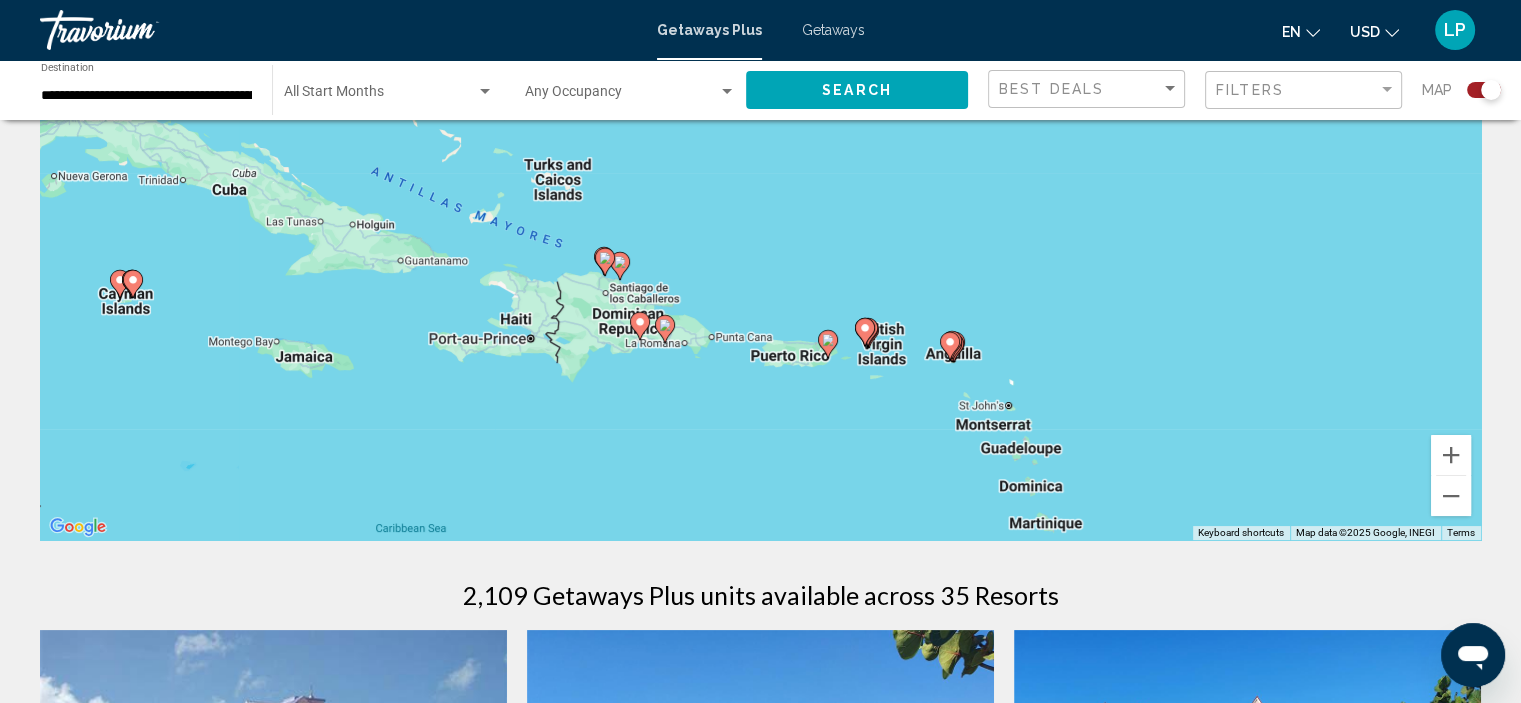 drag, startPoint x: 709, startPoint y: 451, endPoint x: 748, endPoint y: 200, distance: 254.01181 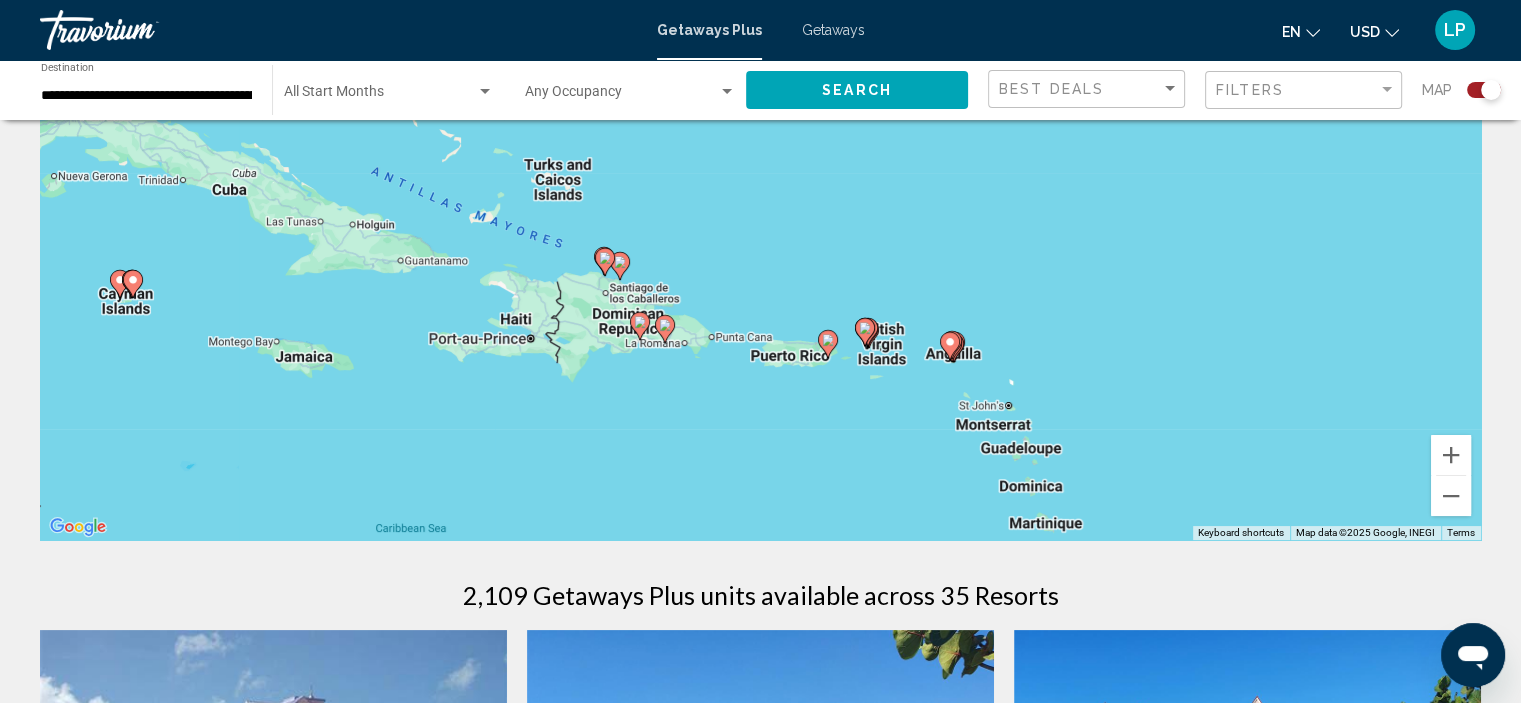 click on "To navigate, press the arrow keys. To activate drag with keyboard, press Alt + Enter. Once in keyboard drag state, use the arrow keys to move the marker. To complete the drag, press the Enter key. To cancel, press Escape." at bounding box center (760, 240) 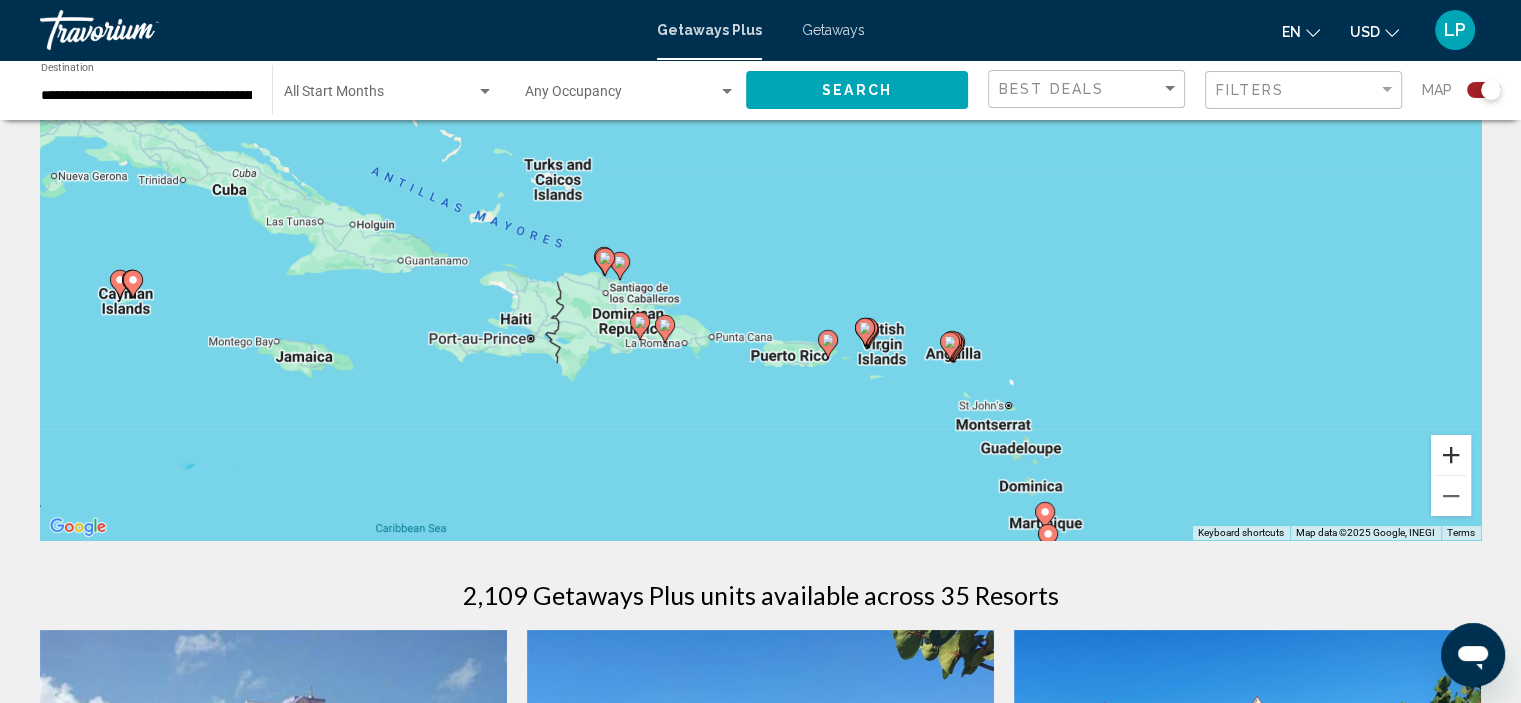 click at bounding box center (1451, 455) 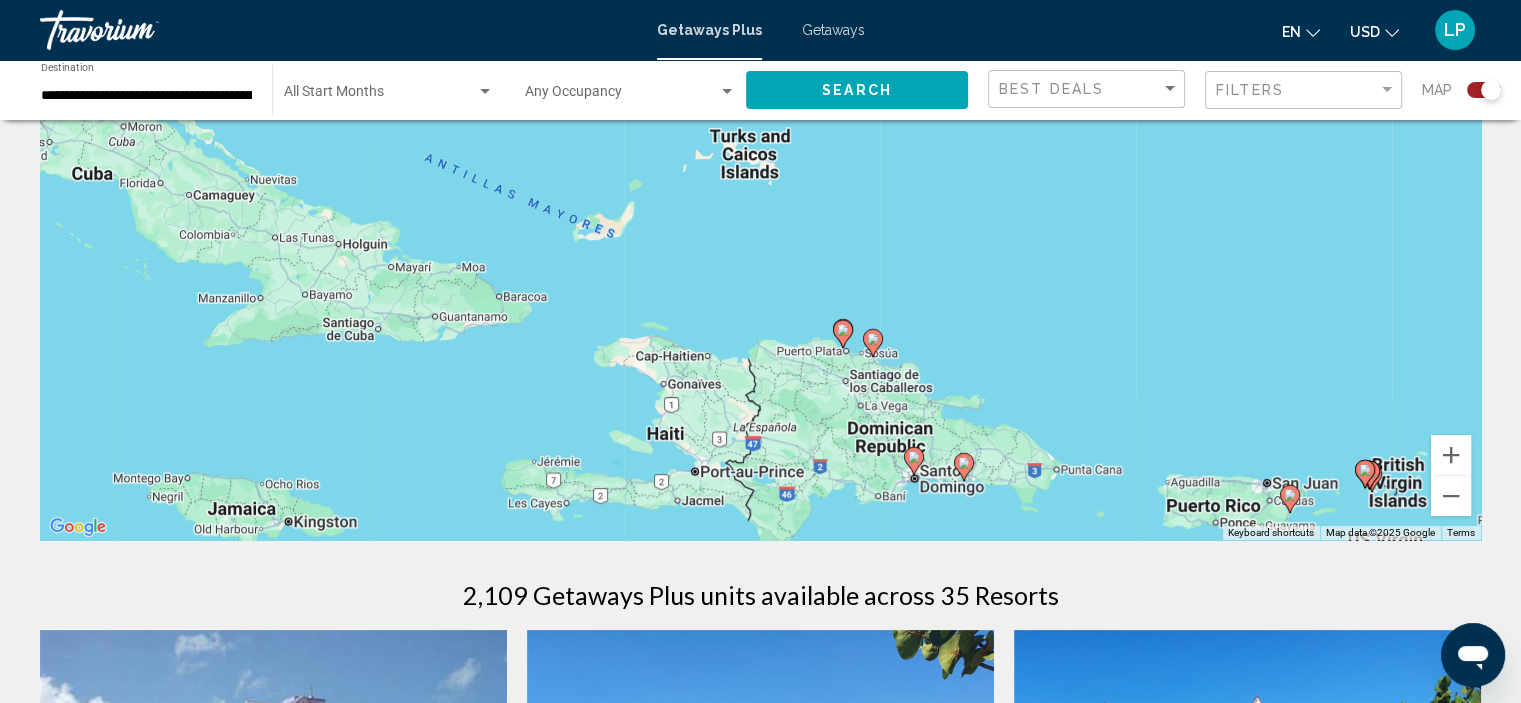 drag, startPoint x: 588, startPoint y: 326, endPoint x: 989, endPoint y: 365, distance: 402.89206 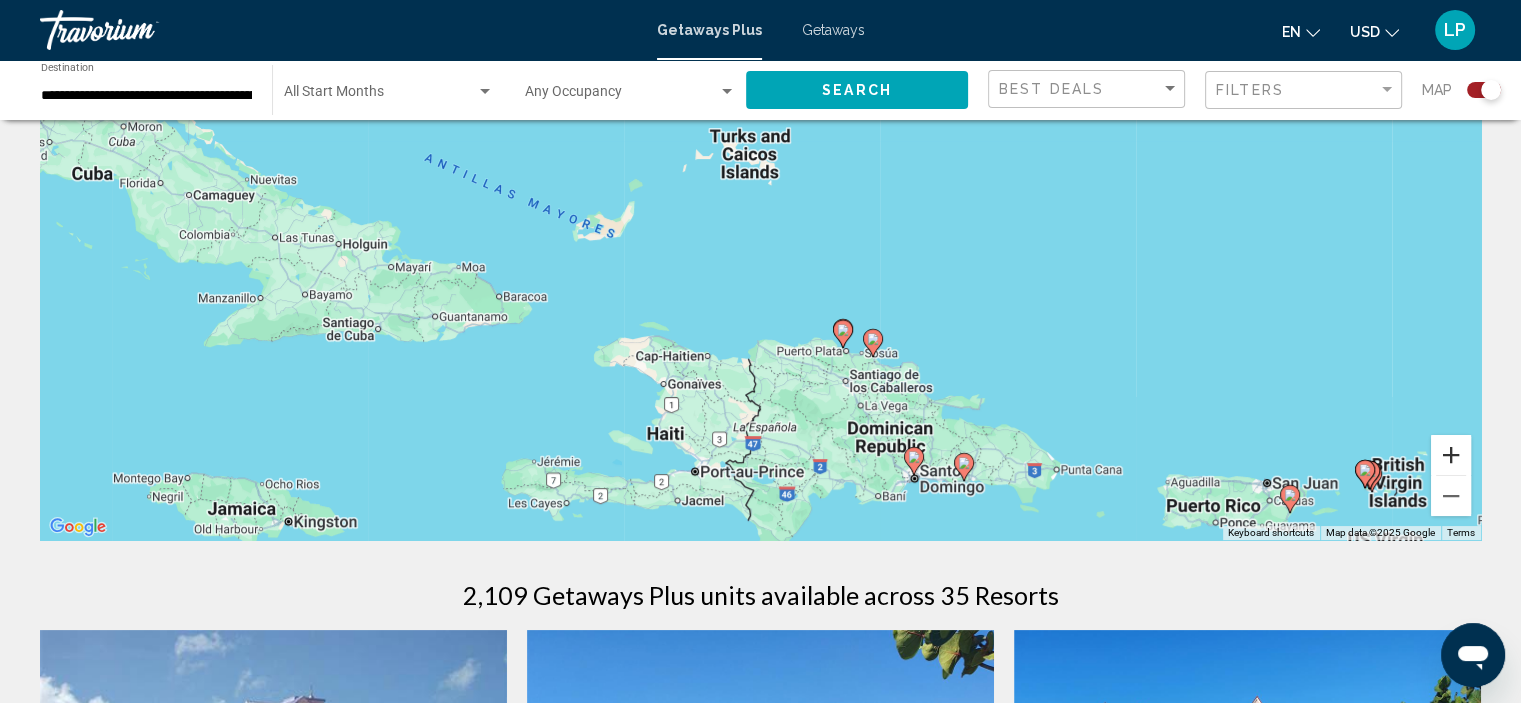 click at bounding box center (1451, 455) 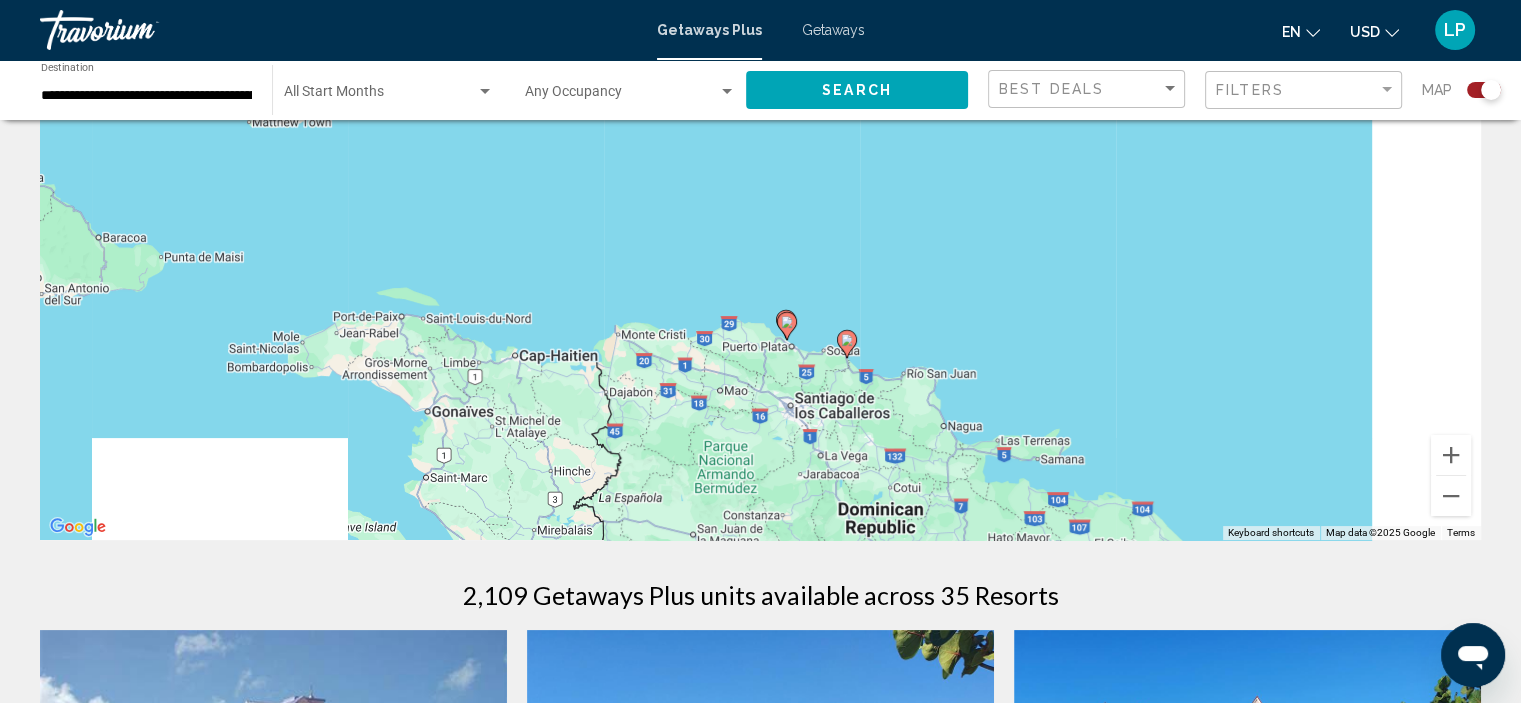 drag, startPoint x: 932, startPoint y: 426, endPoint x: 774, endPoint y: 342, distance: 178.94133 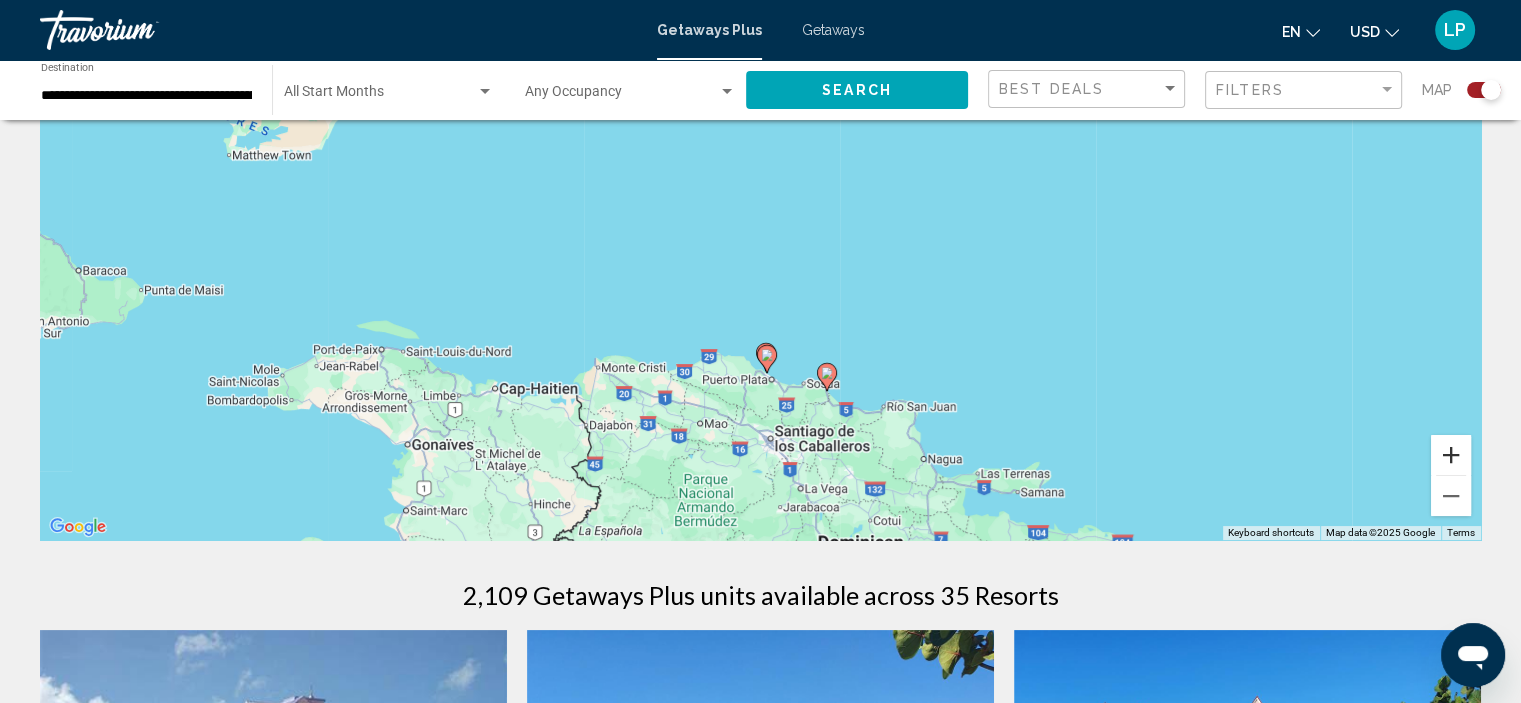 click at bounding box center (1451, 455) 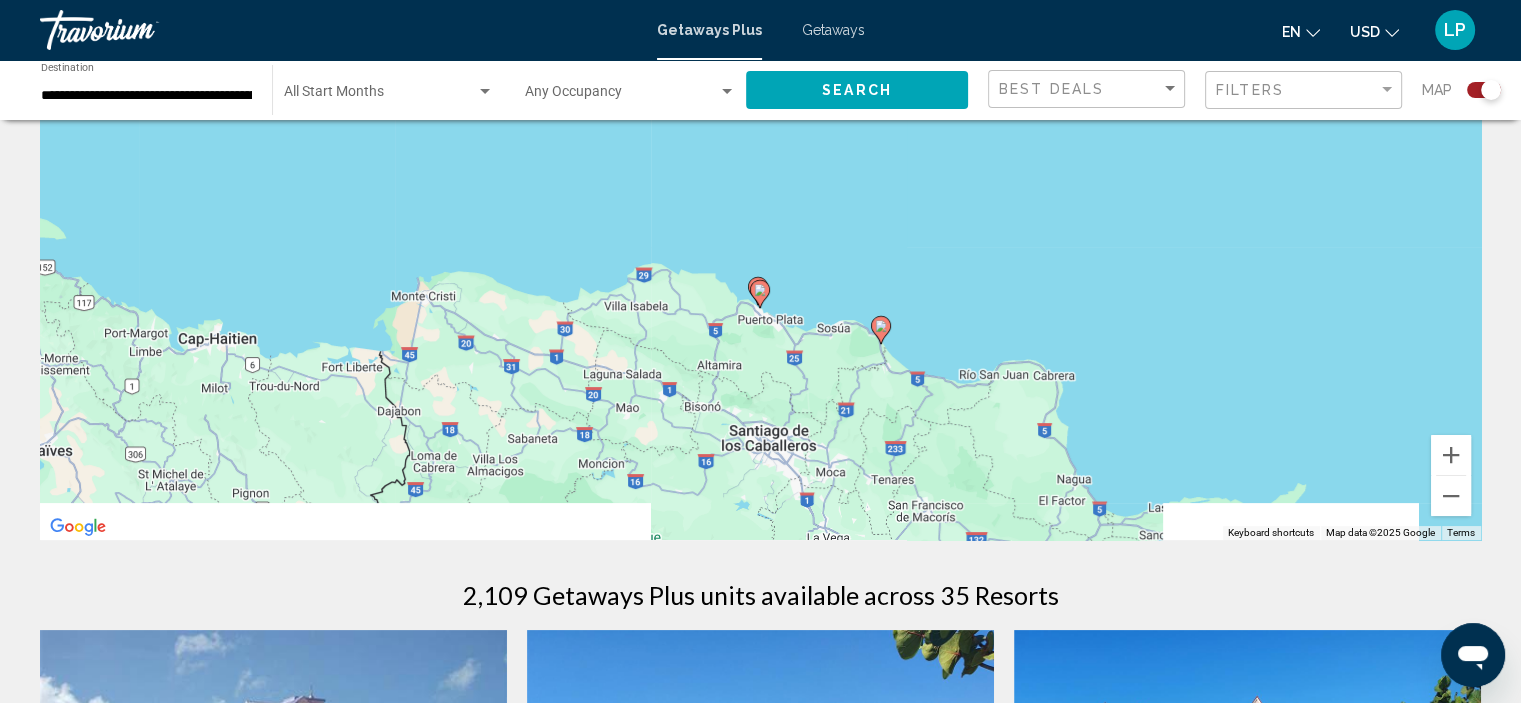 drag, startPoint x: 799, startPoint y: 483, endPoint x: 768, endPoint y: 282, distance: 203.3765 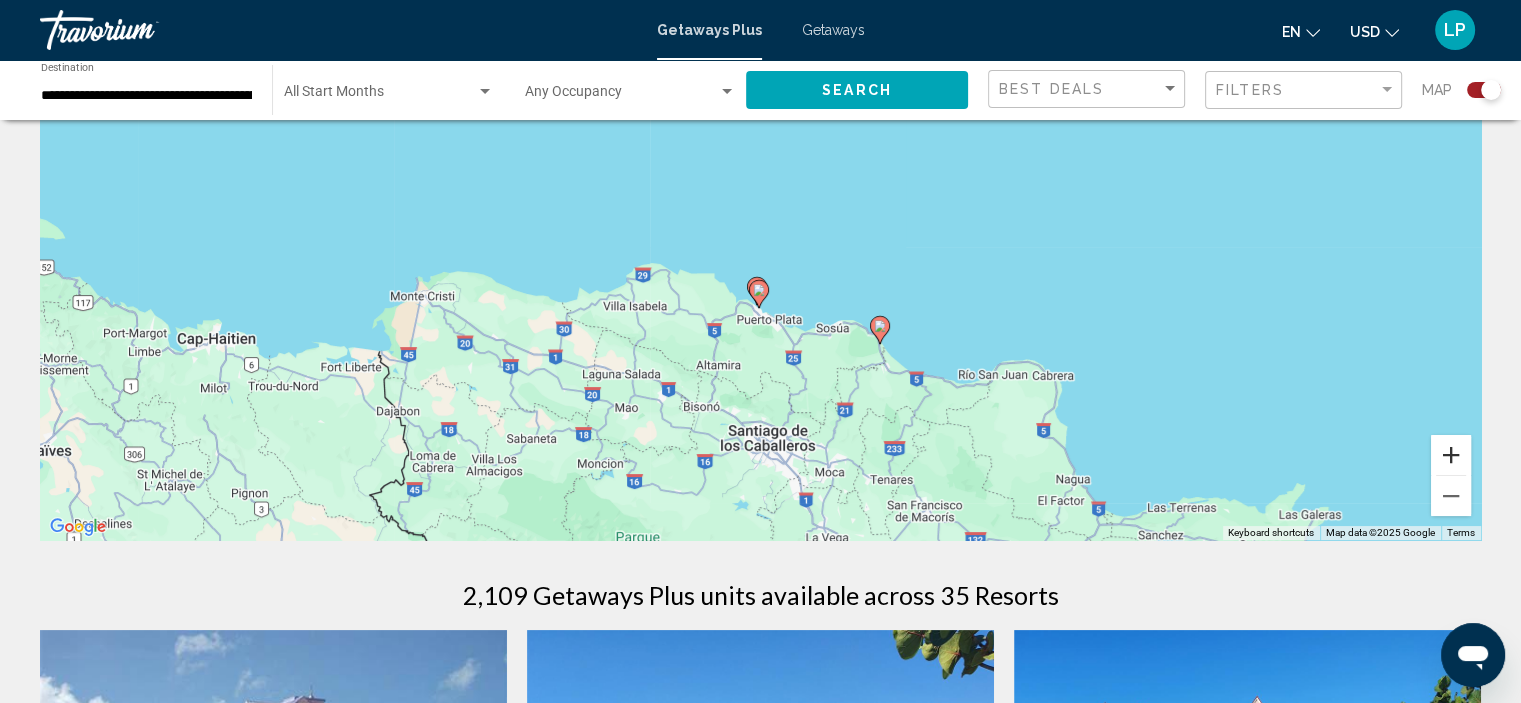 click at bounding box center [1451, 455] 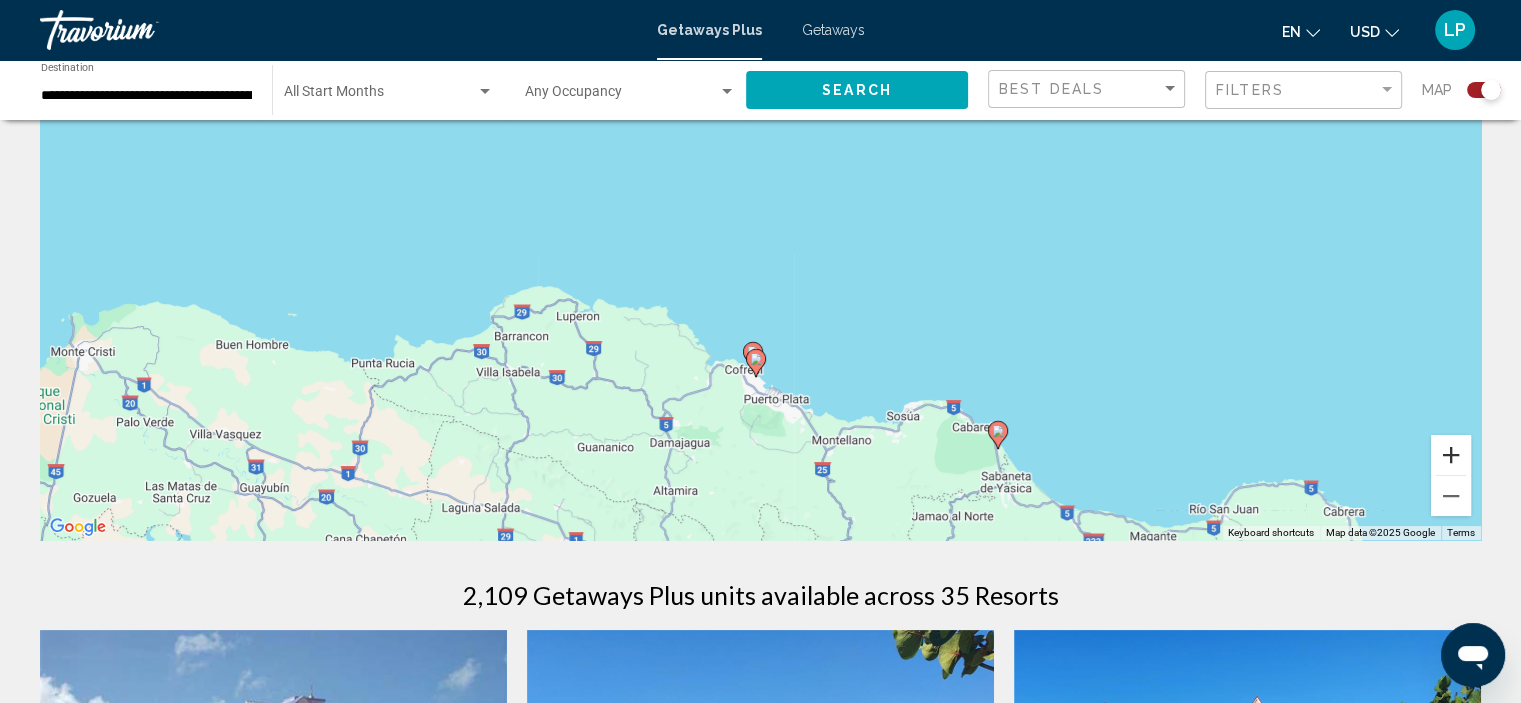 click at bounding box center [1451, 455] 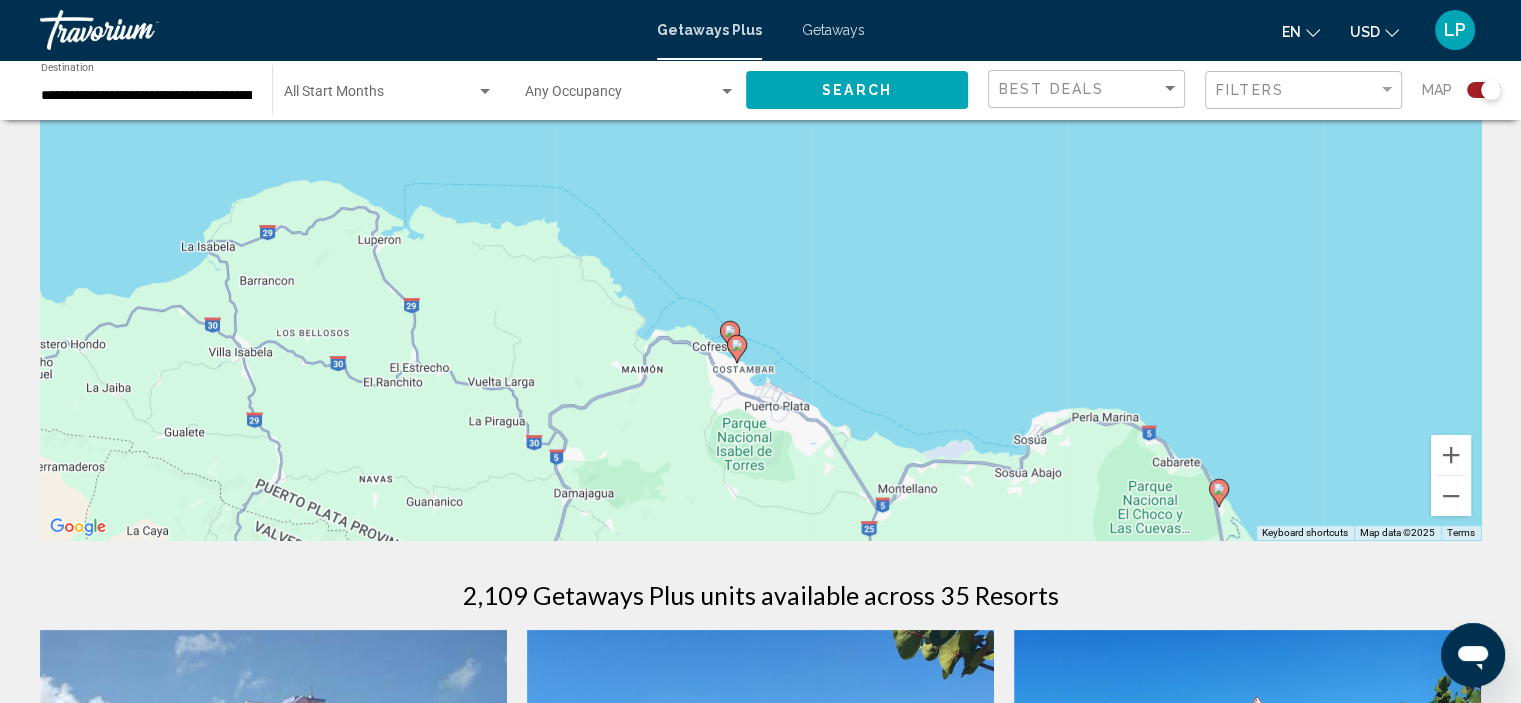 drag, startPoint x: 946, startPoint y: 465, endPoint x: 912, endPoint y: 239, distance: 228.54321 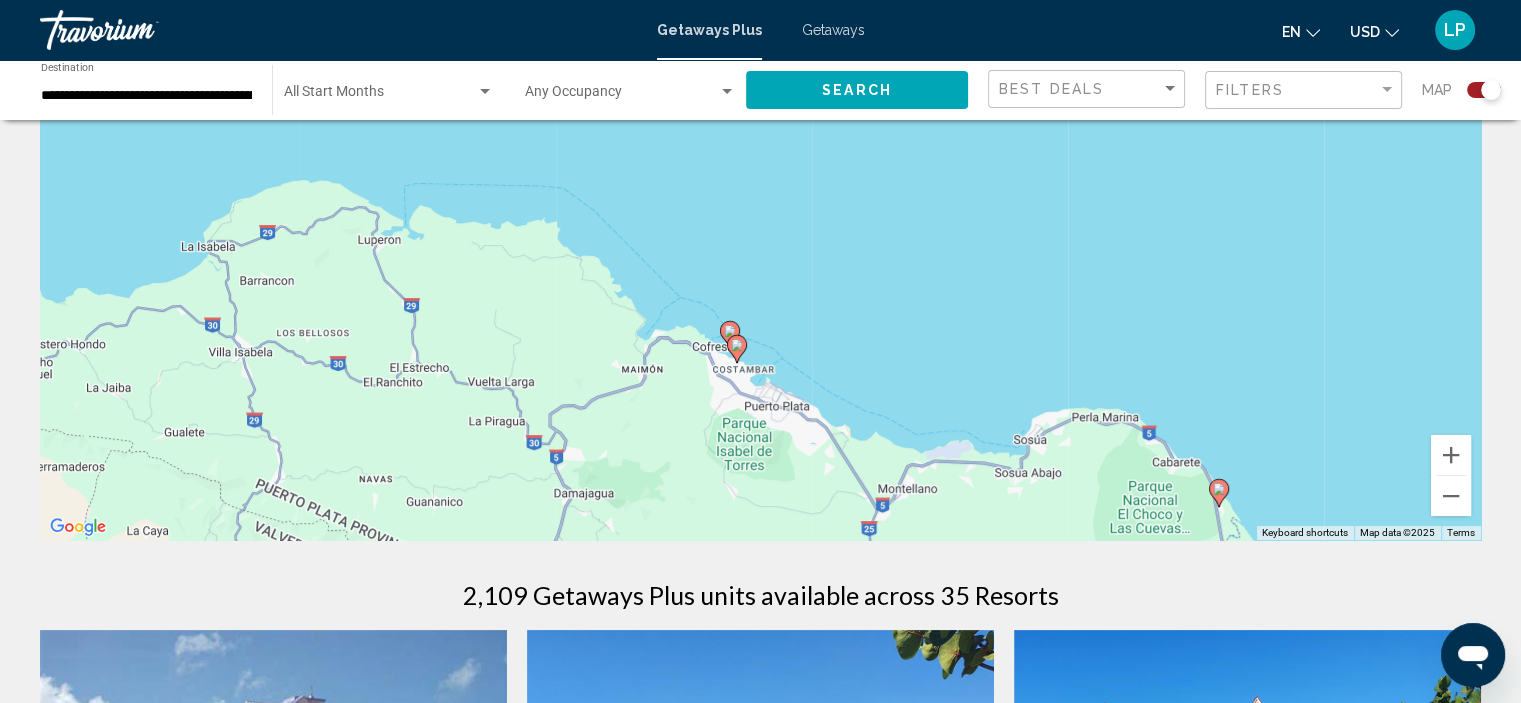 click 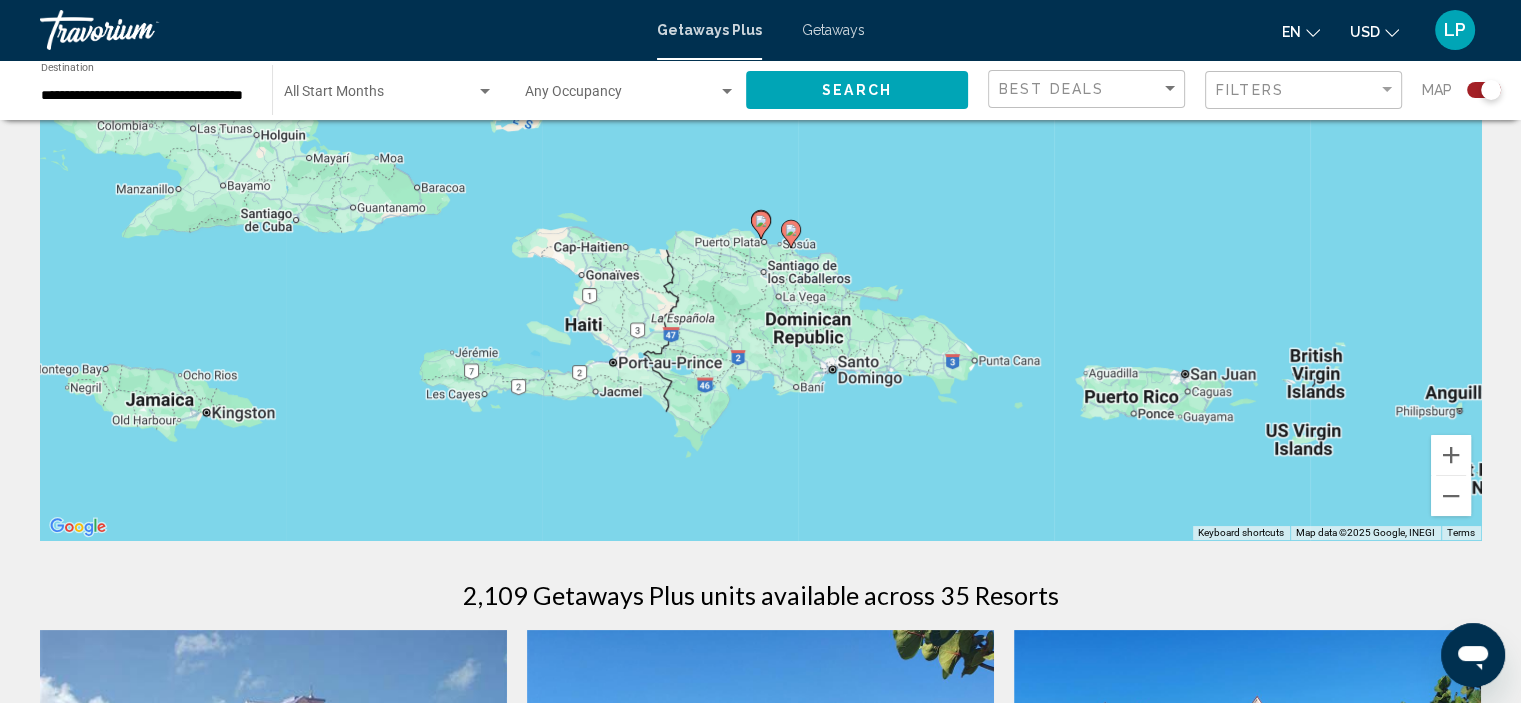 click at bounding box center [761, 225] 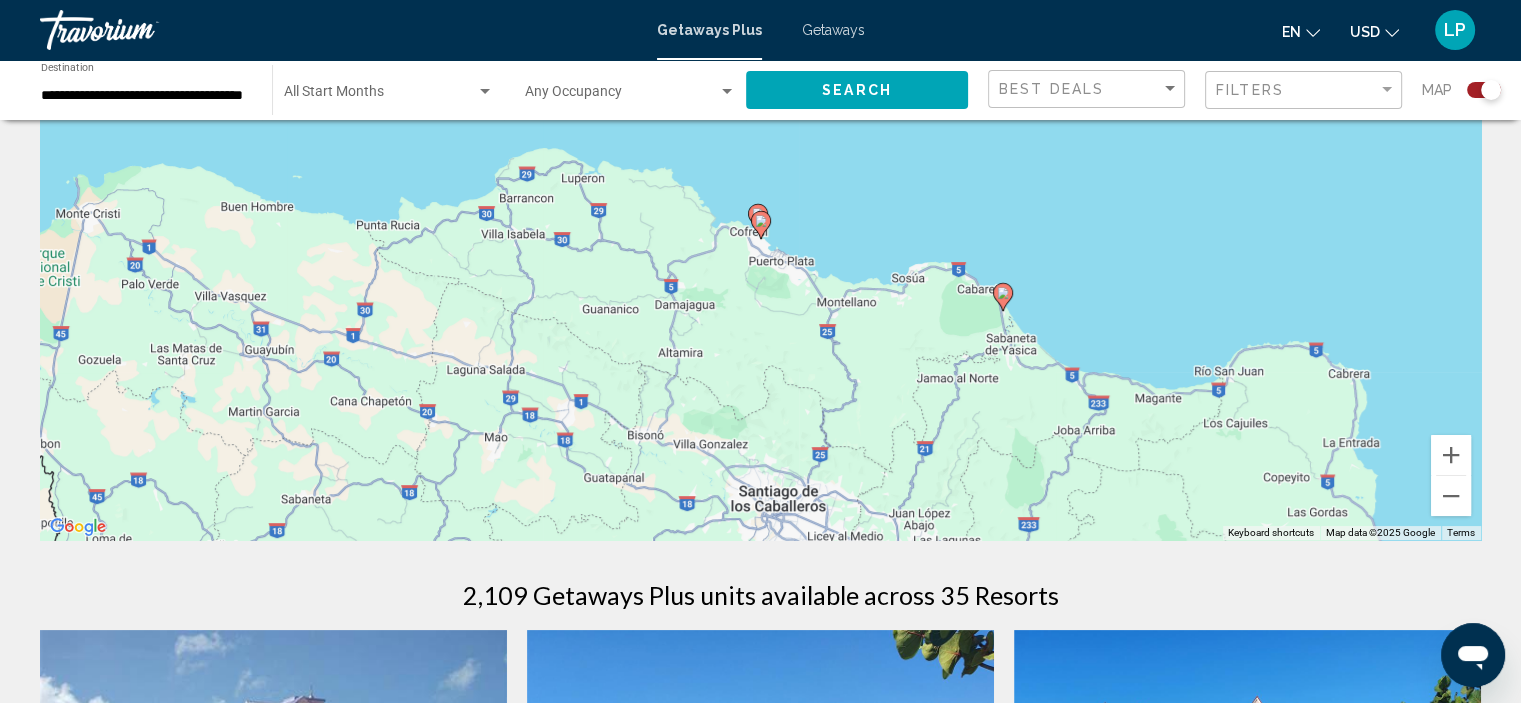 click 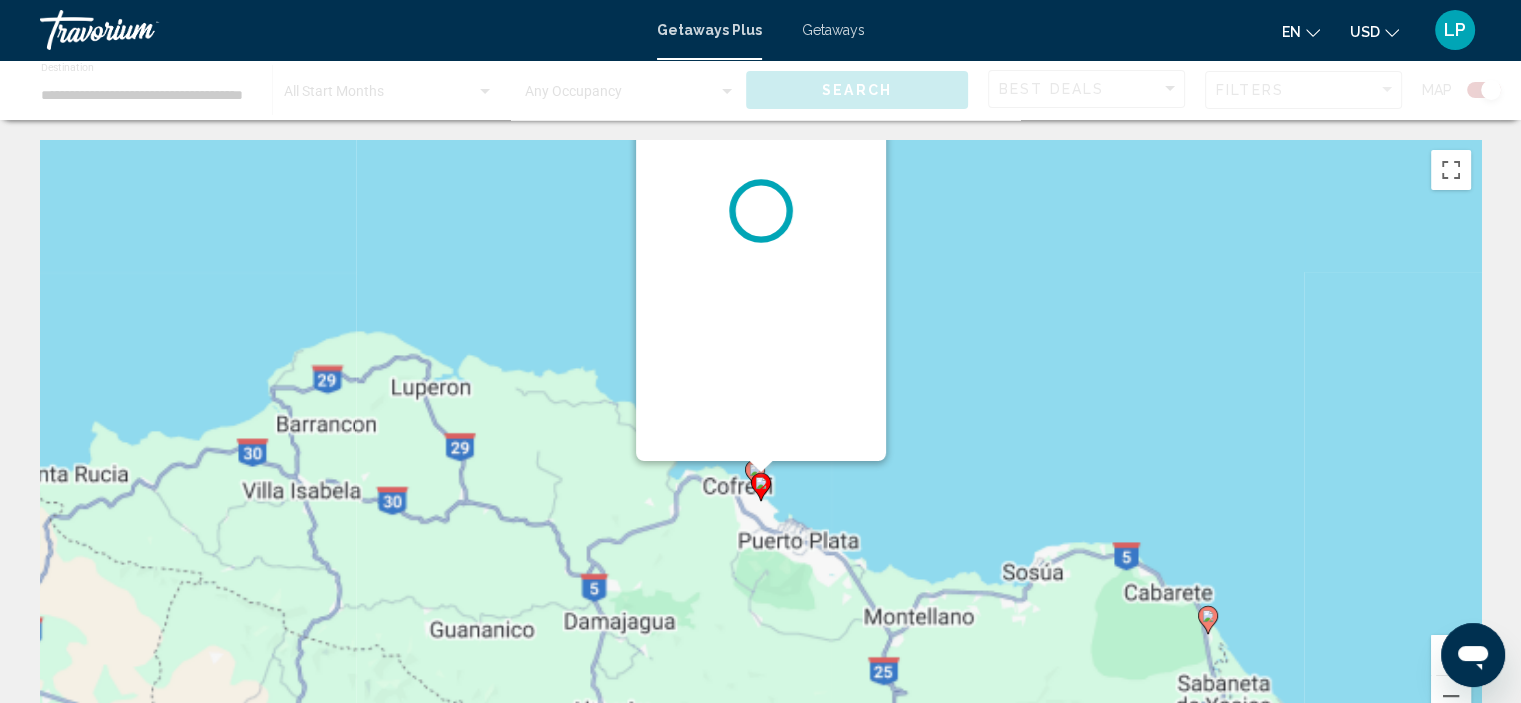 scroll, scrollTop: 0, scrollLeft: 0, axis: both 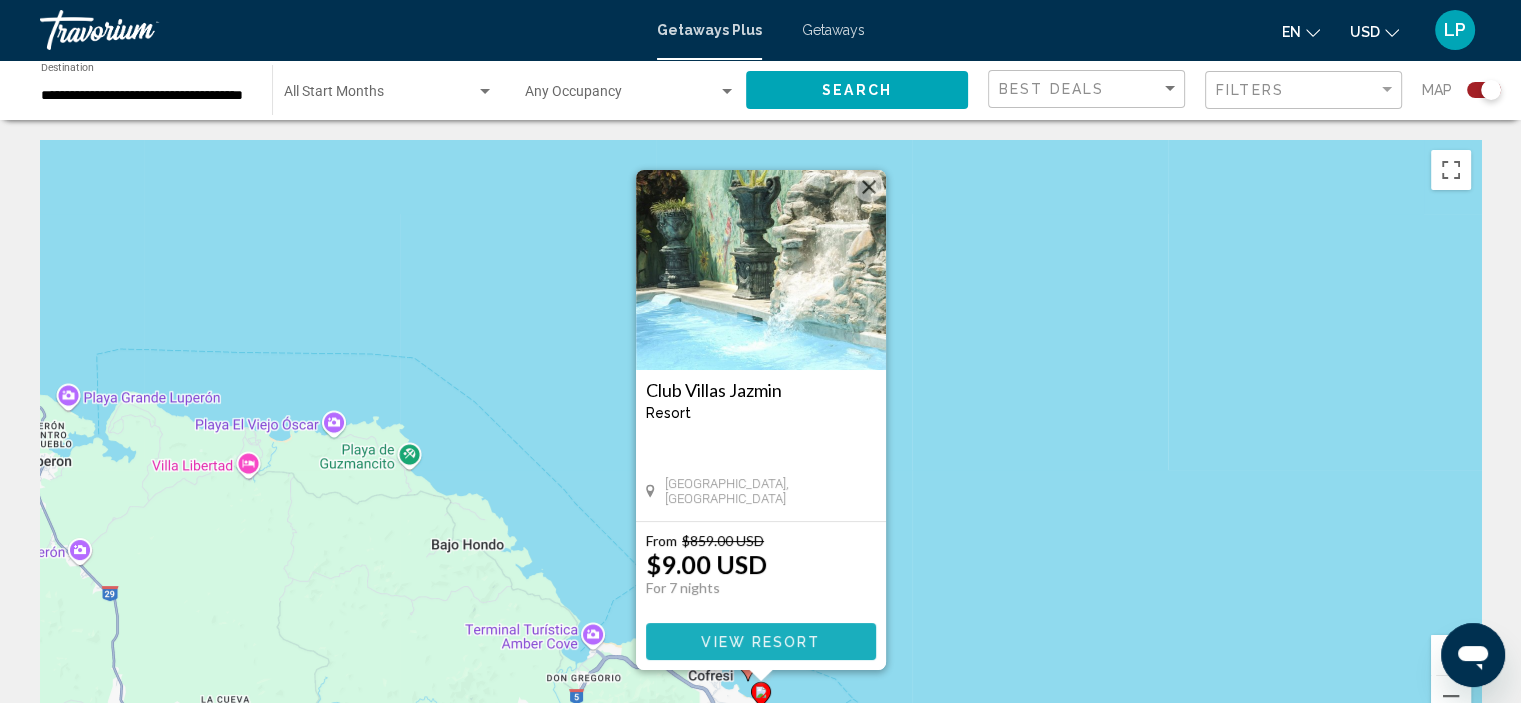 click on "View Resort" at bounding box center [761, 641] 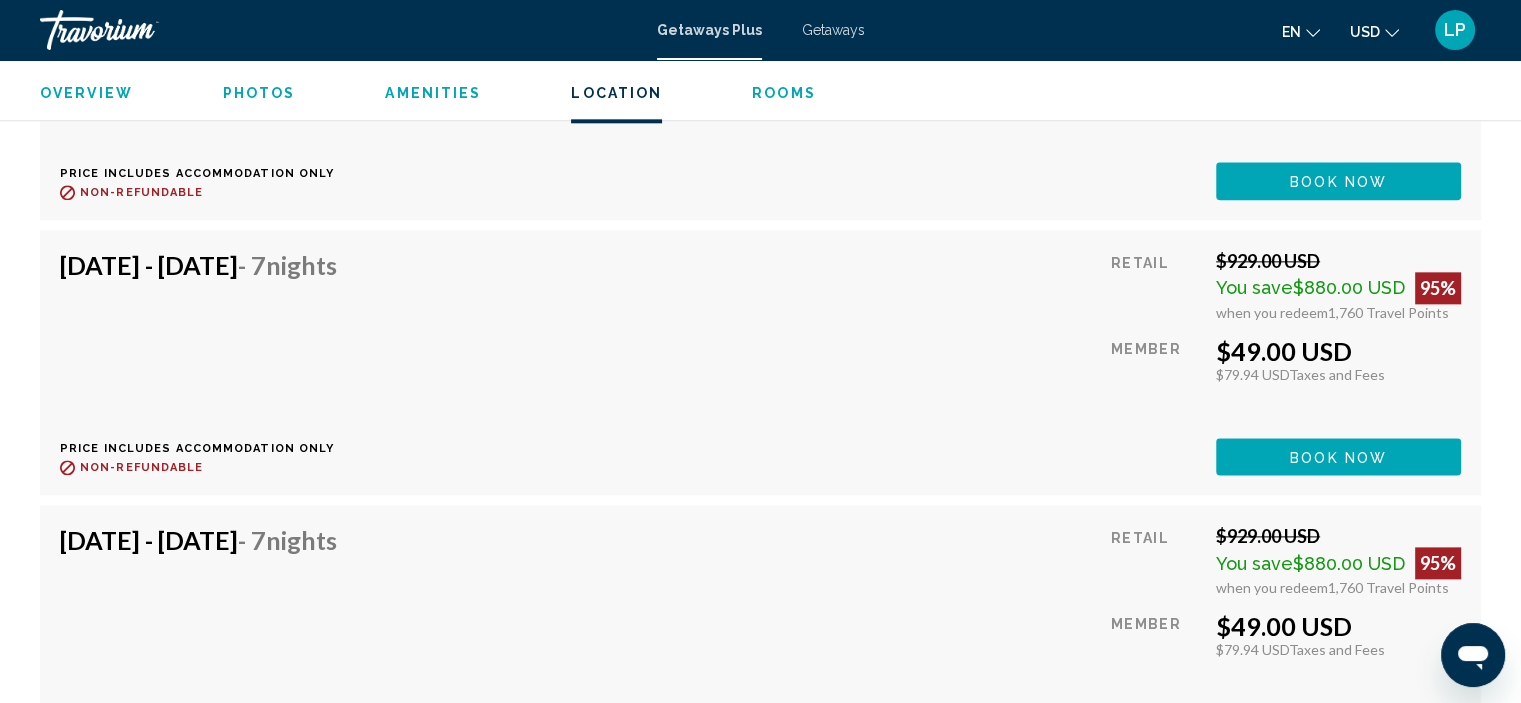 scroll, scrollTop: 10108, scrollLeft: 0, axis: vertical 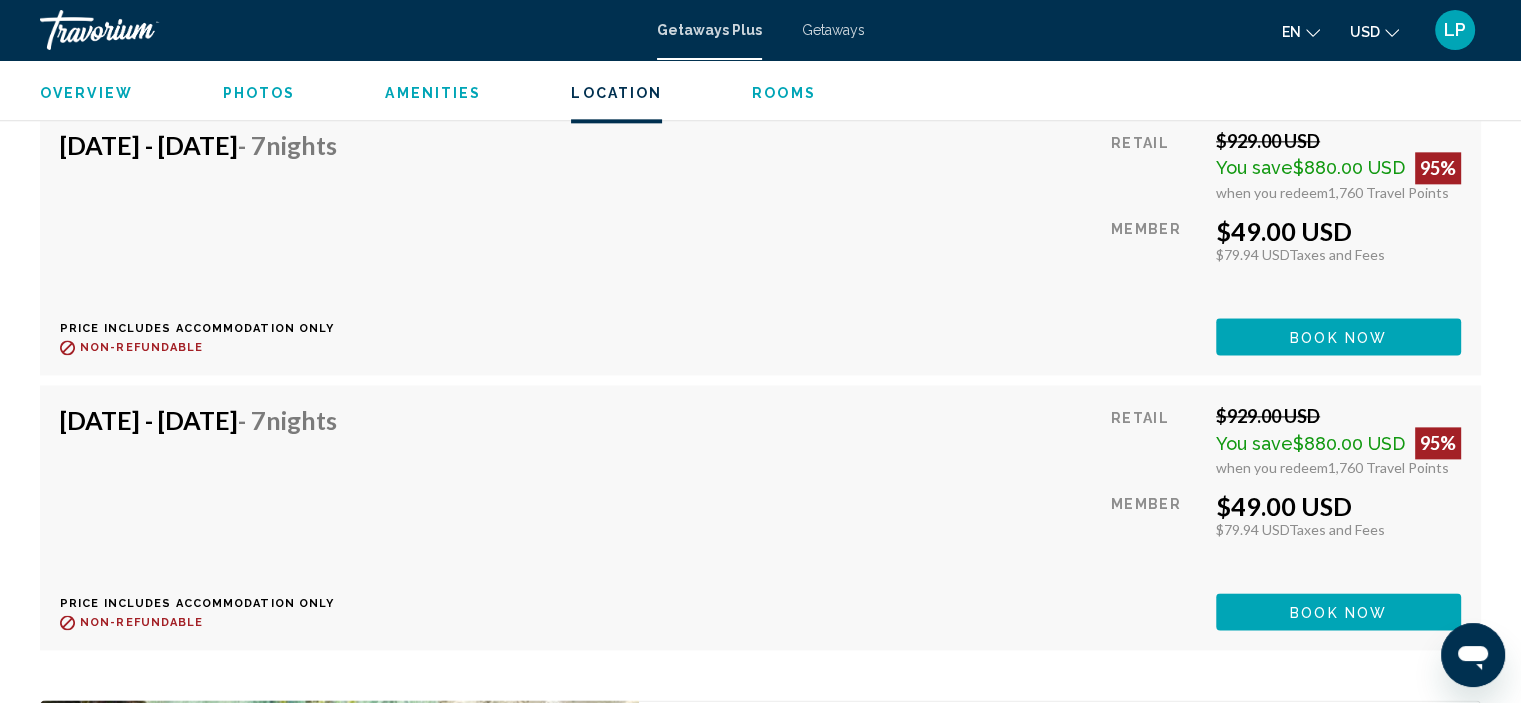 click on "[DATE] - [DATE]  - 7  Nights Price includes accommodation only
Refundable until :
Non-refundable Retail  $929.00 USD  You save  $880.00 USD   95%  when you redeem  1,760  Travel Points  Member  $49.00 USD   $79.94 USD  Taxes and Fees You earn  0  Travel Points  Book now This room is no longer available. Price includes accommodation only
Refundable until
Non-refundable Book now This room is no longer available." at bounding box center [760, 517] 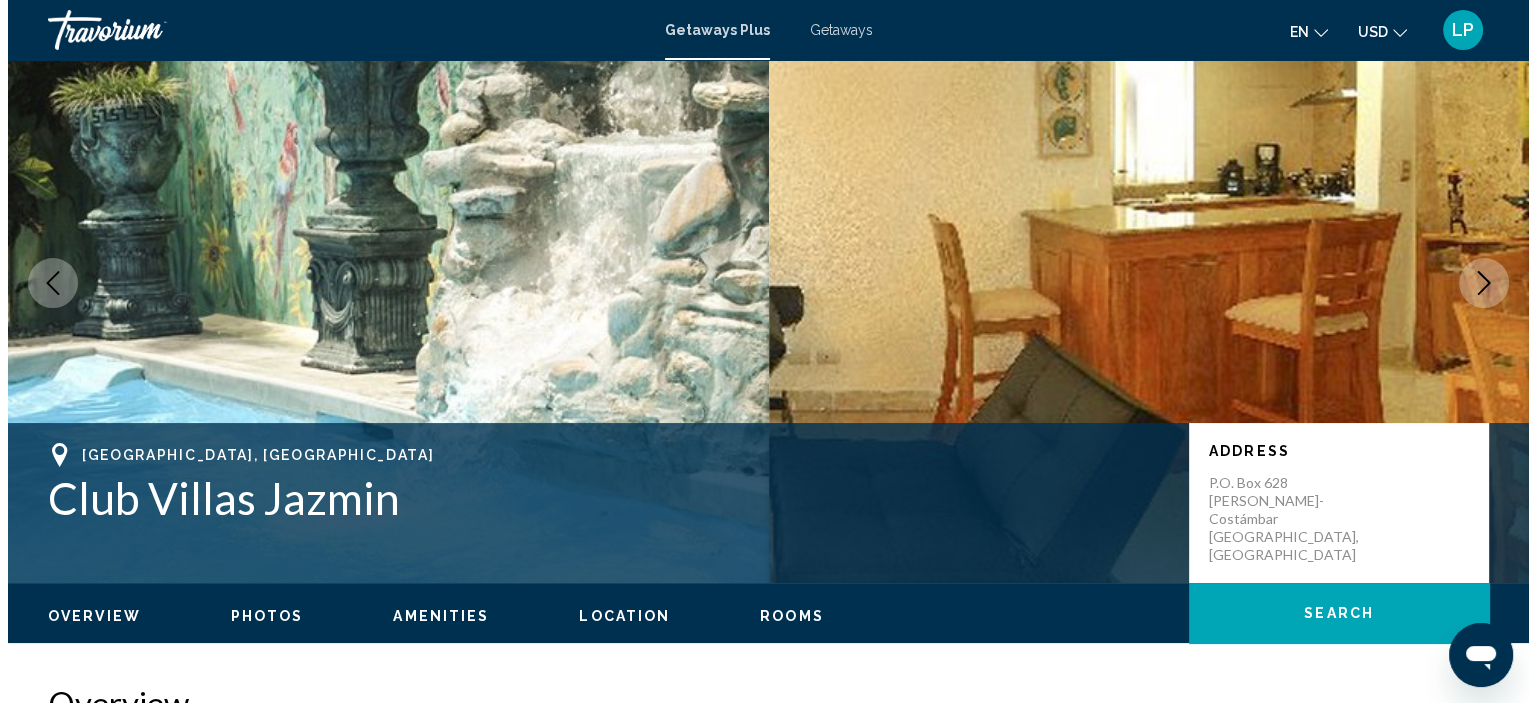 scroll, scrollTop: 0, scrollLeft: 0, axis: both 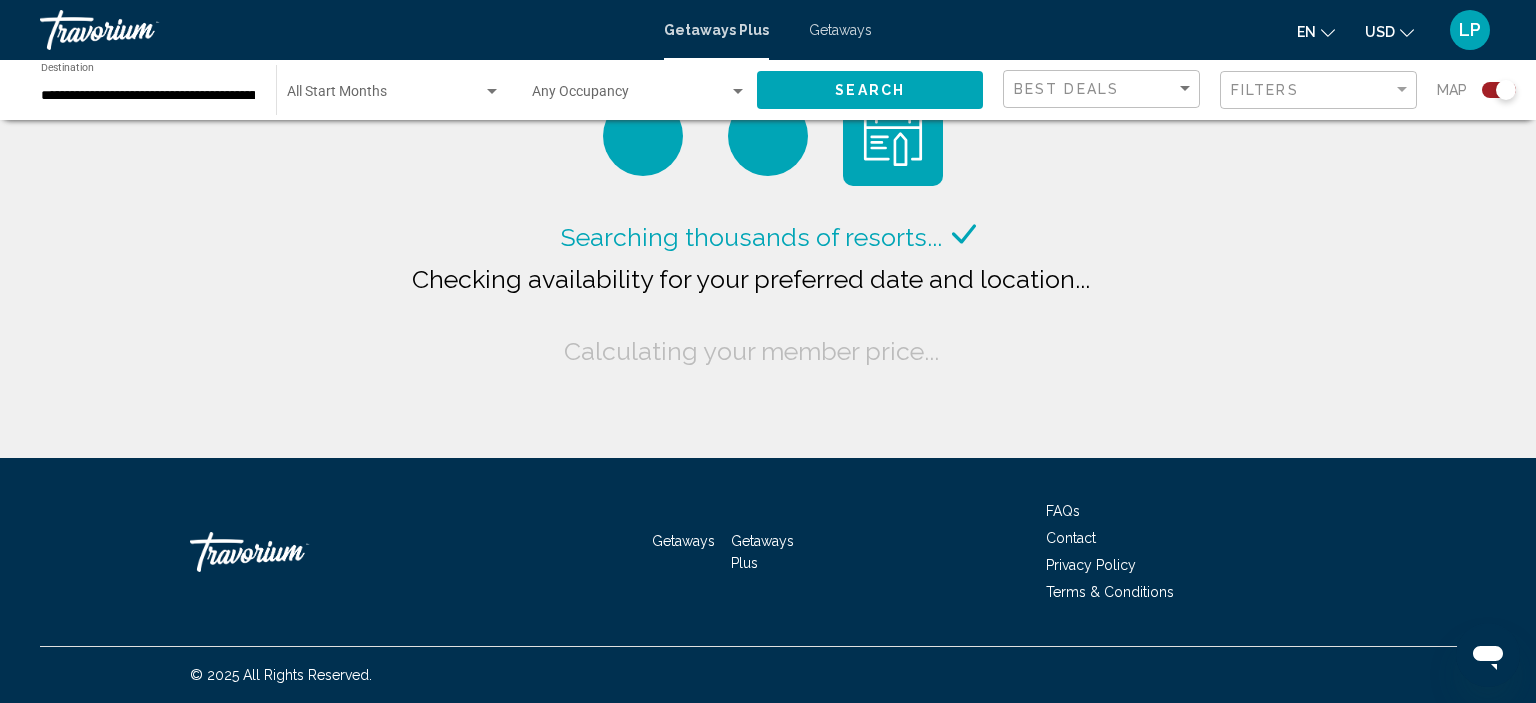 click on "**********" at bounding box center [148, 96] 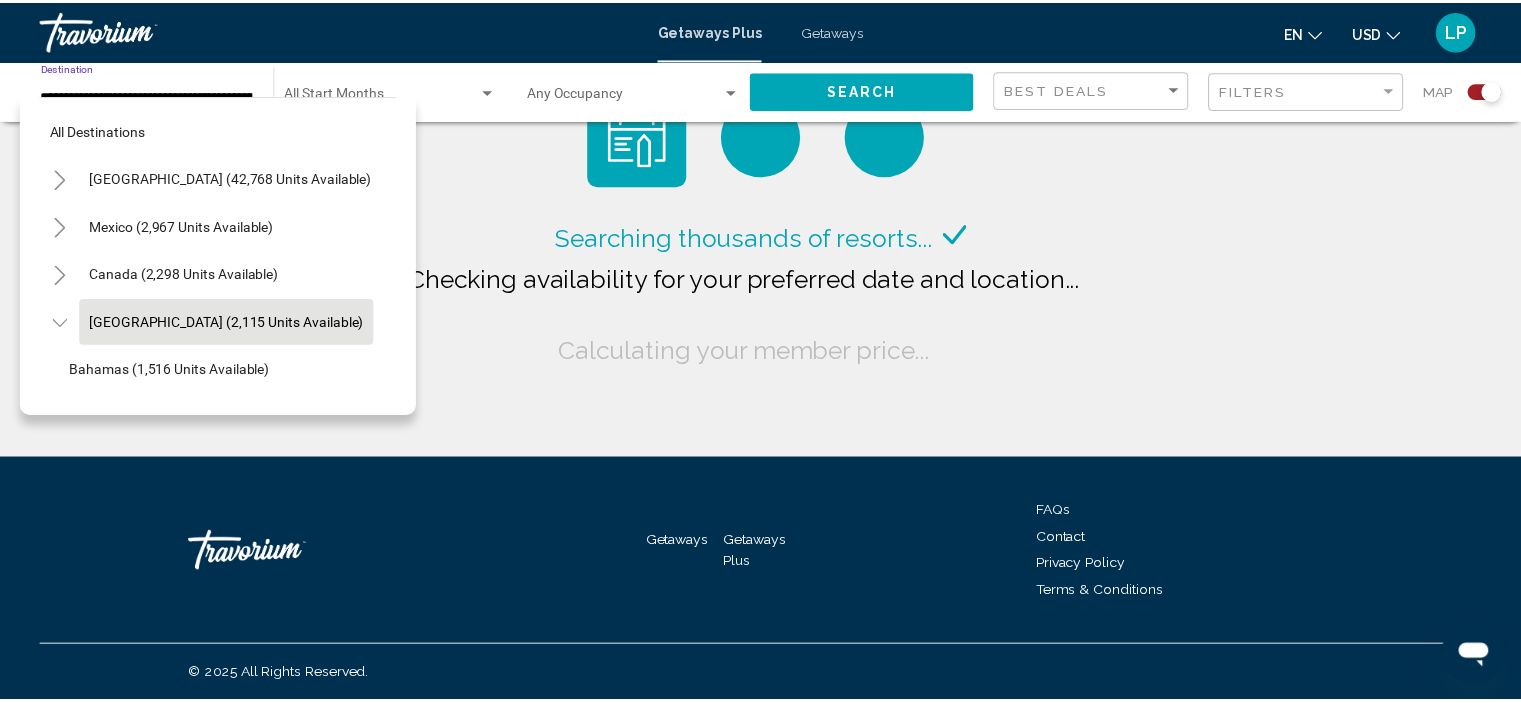 scroll, scrollTop: 78, scrollLeft: 32, axis: both 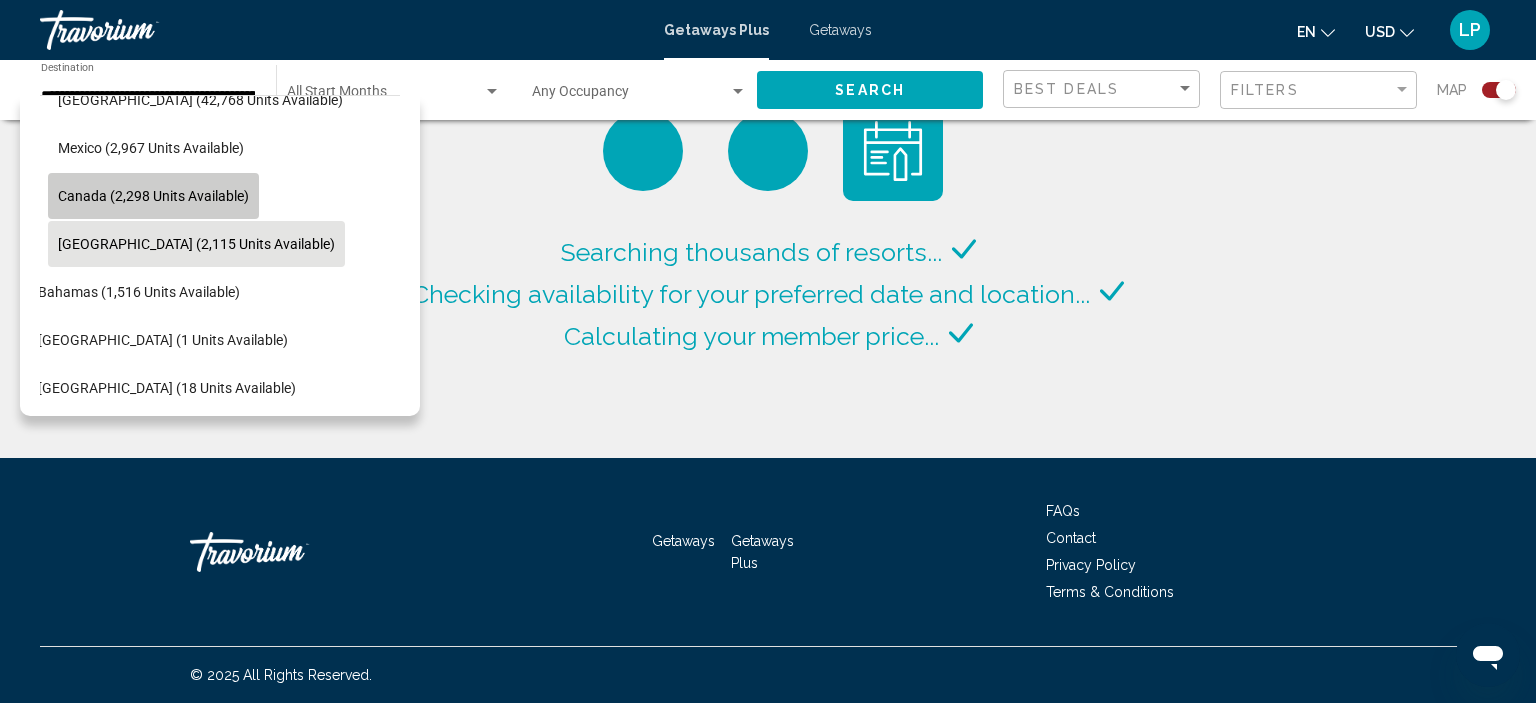 click on "Canada (2,298 units available)" 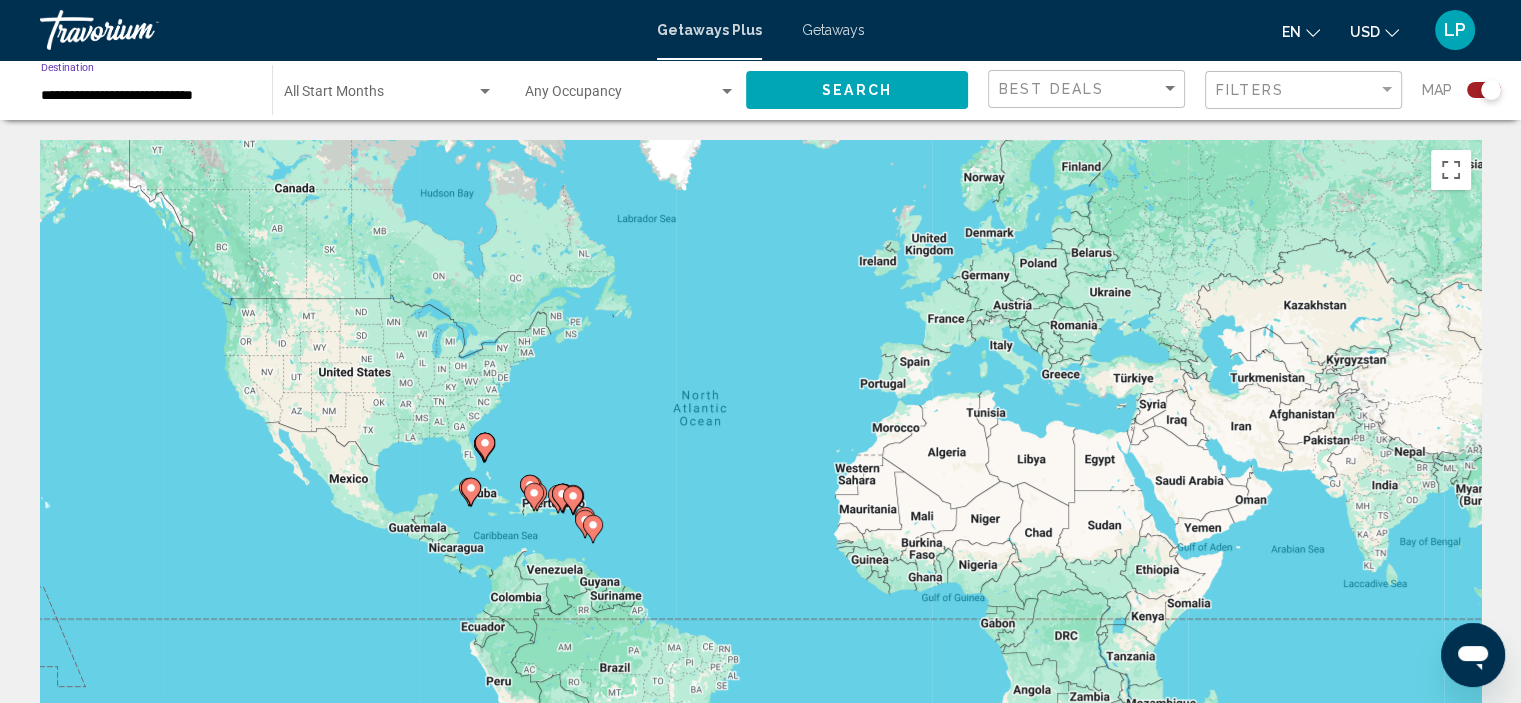 click on "Search" 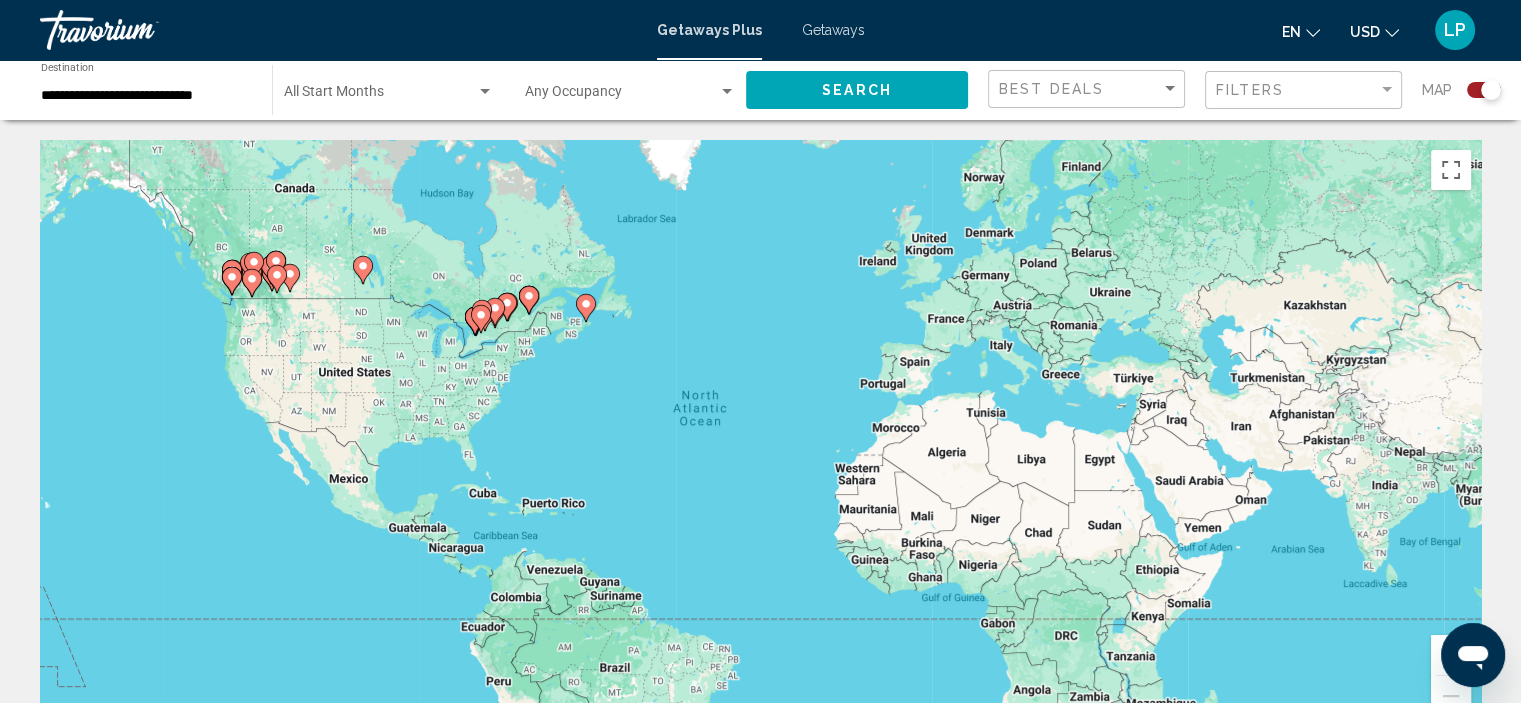 click on "Search" 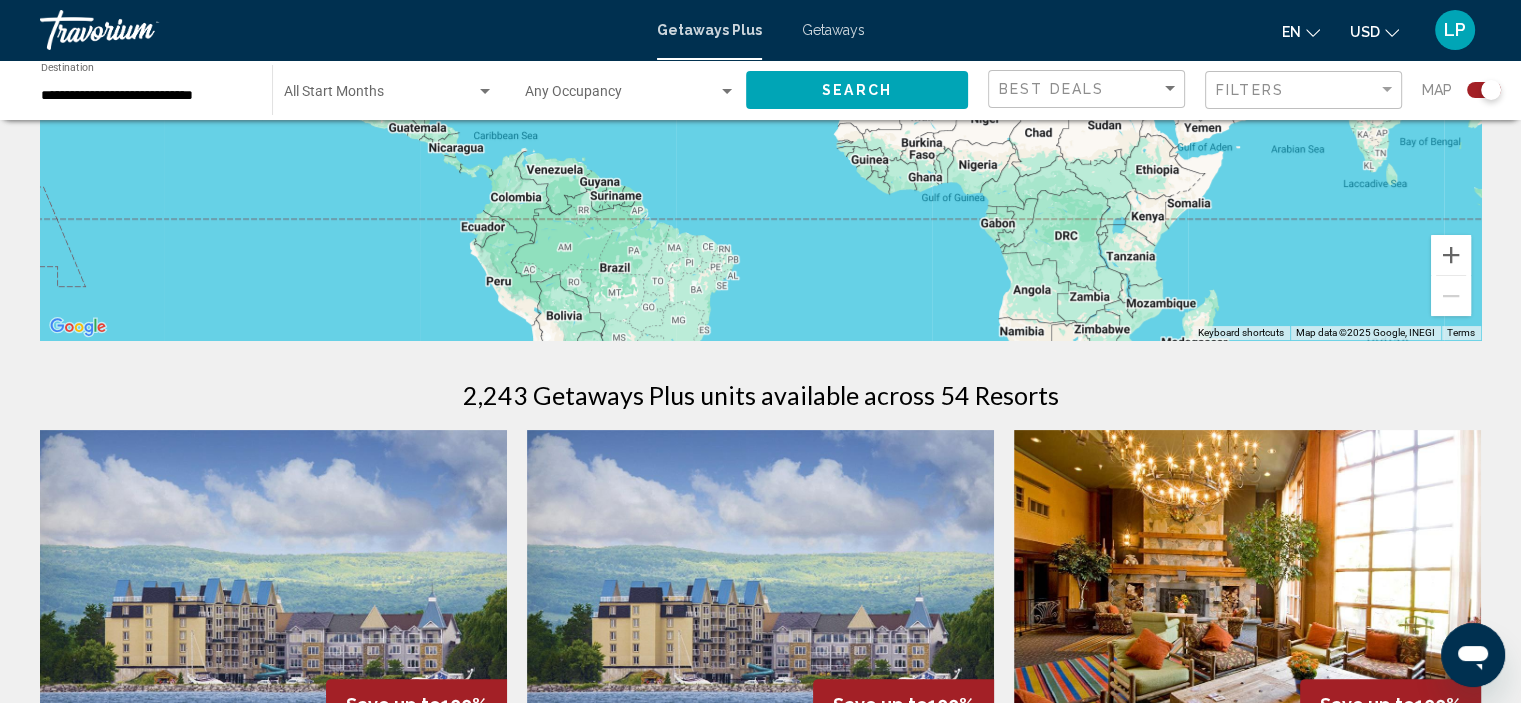 scroll, scrollTop: 800, scrollLeft: 0, axis: vertical 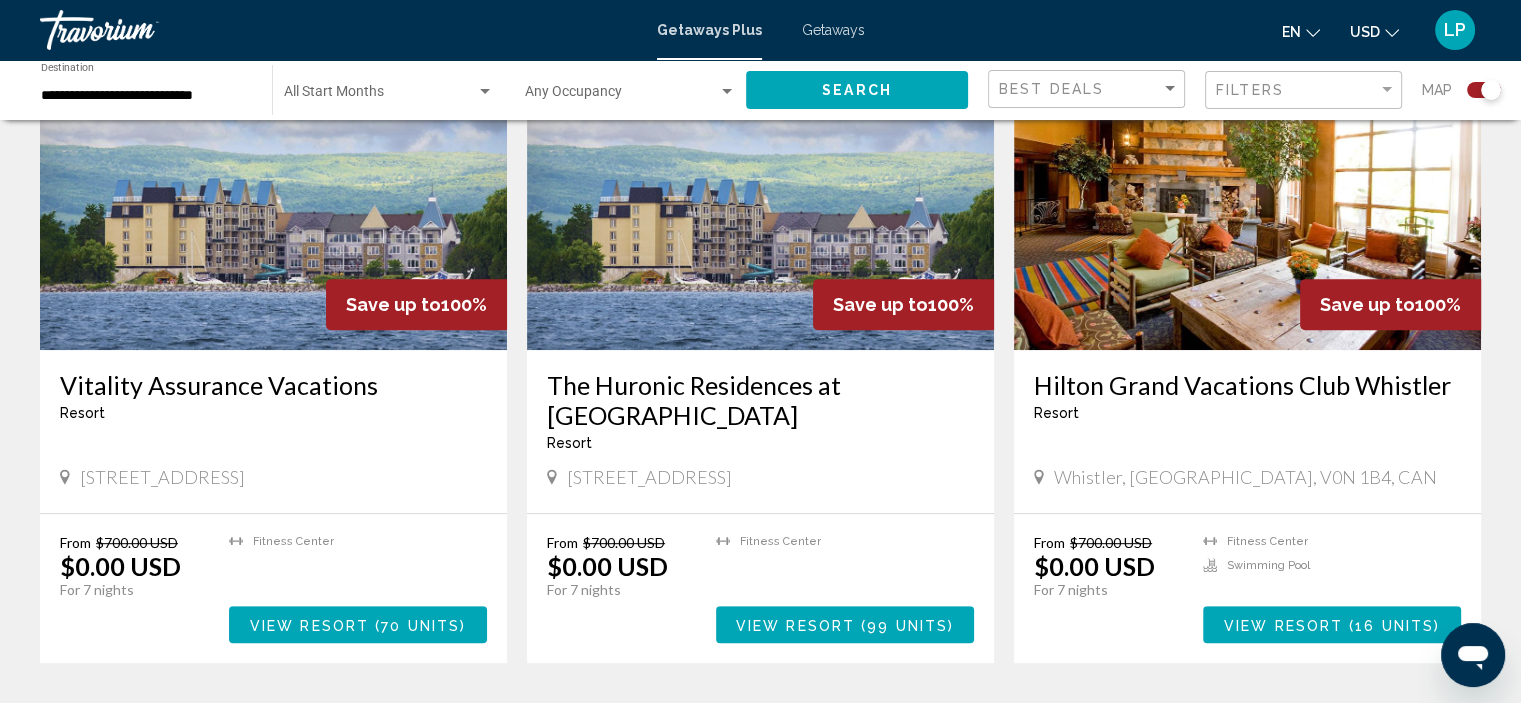 click on "Vitality Assurance Vacations  Resort  -  This is an adults only resort" at bounding box center [273, 403] 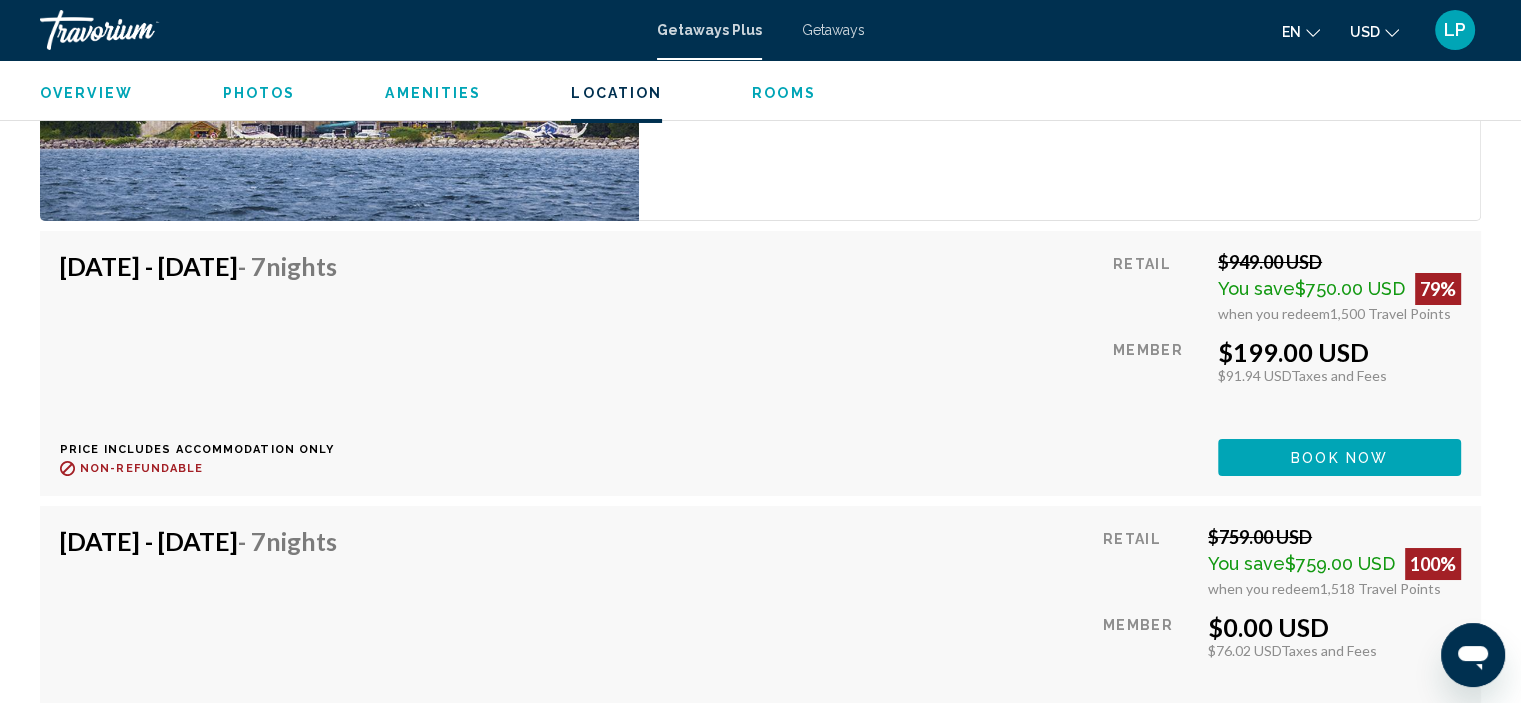 scroll, scrollTop: 7201, scrollLeft: 0, axis: vertical 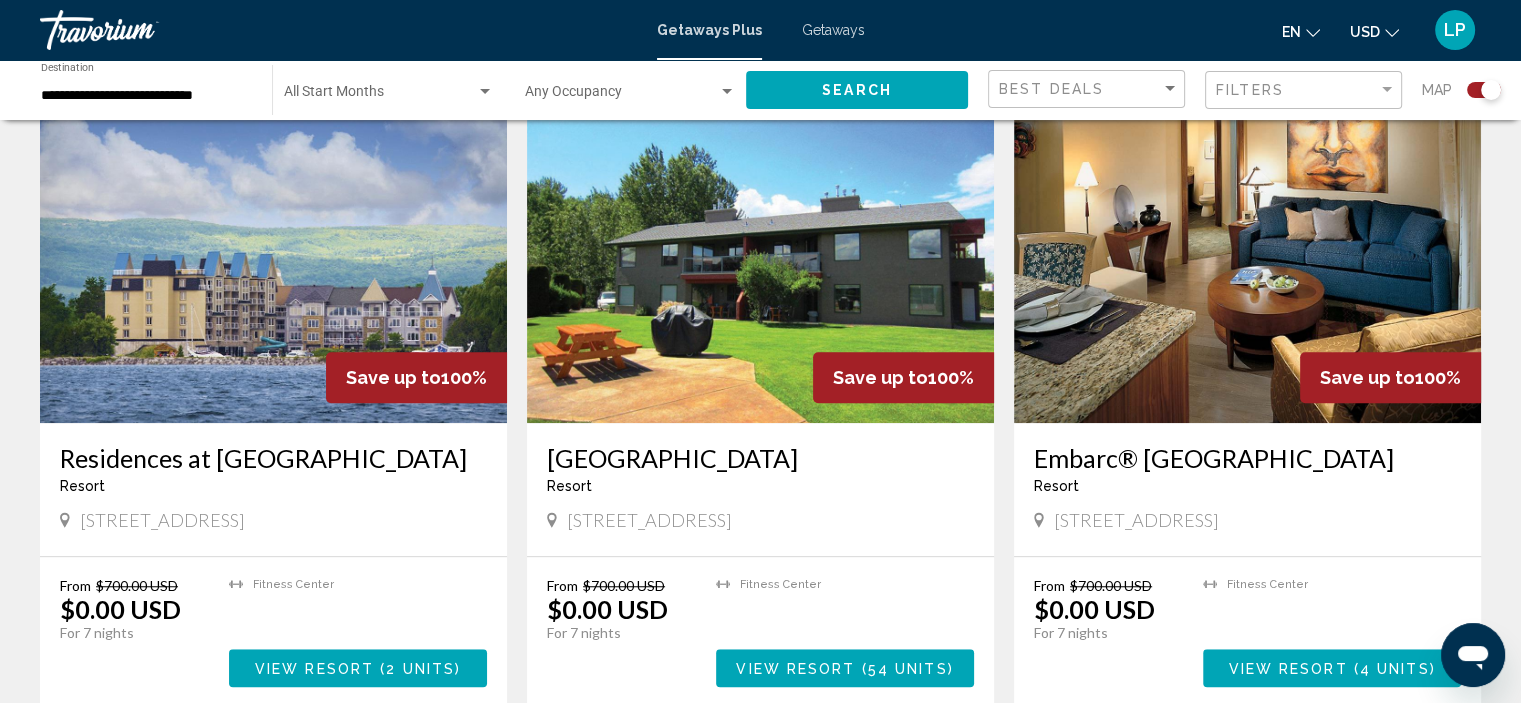 click at bounding box center [1247, 263] 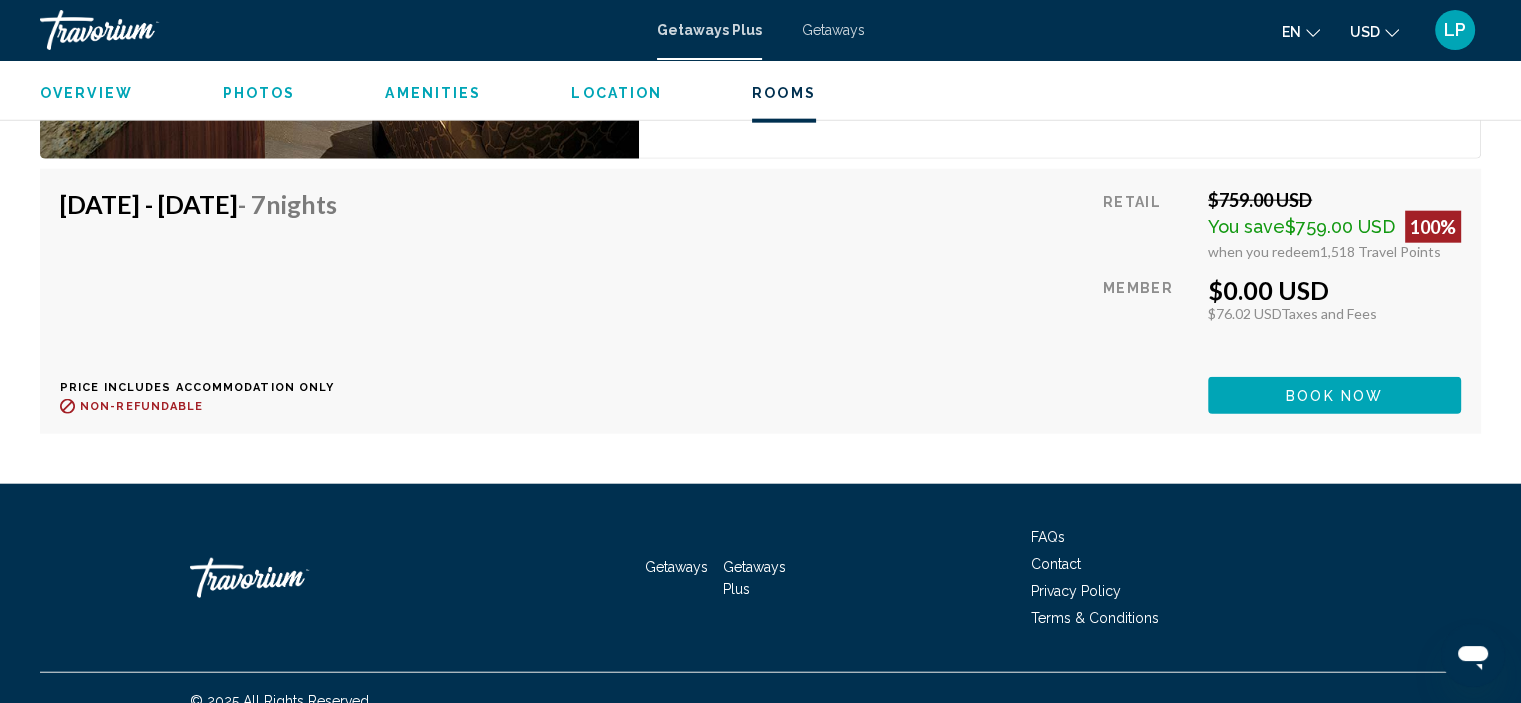 scroll, scrollTop: 4287, scrollLeft: 0, axis: vertical 